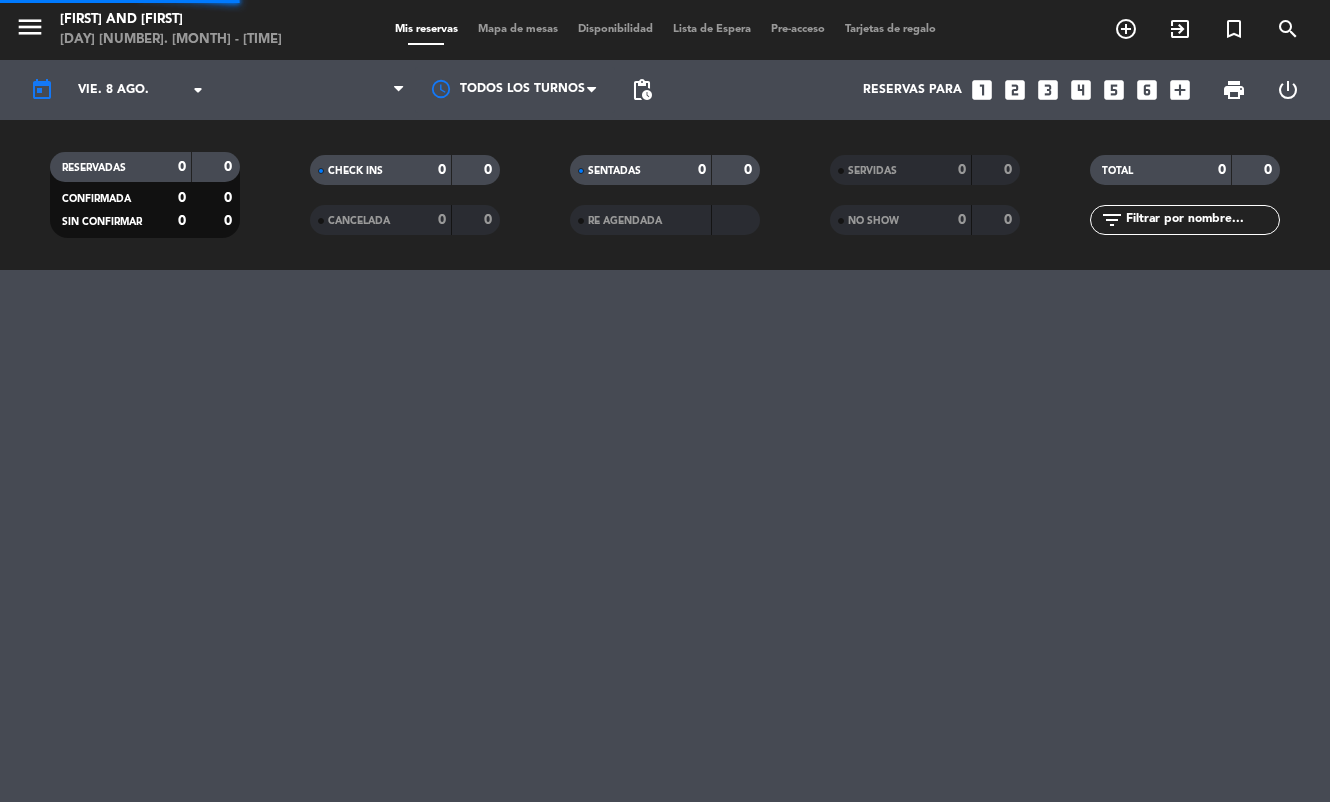 scroll, scrollTop: 0, scrollLeft: 0, axis: both 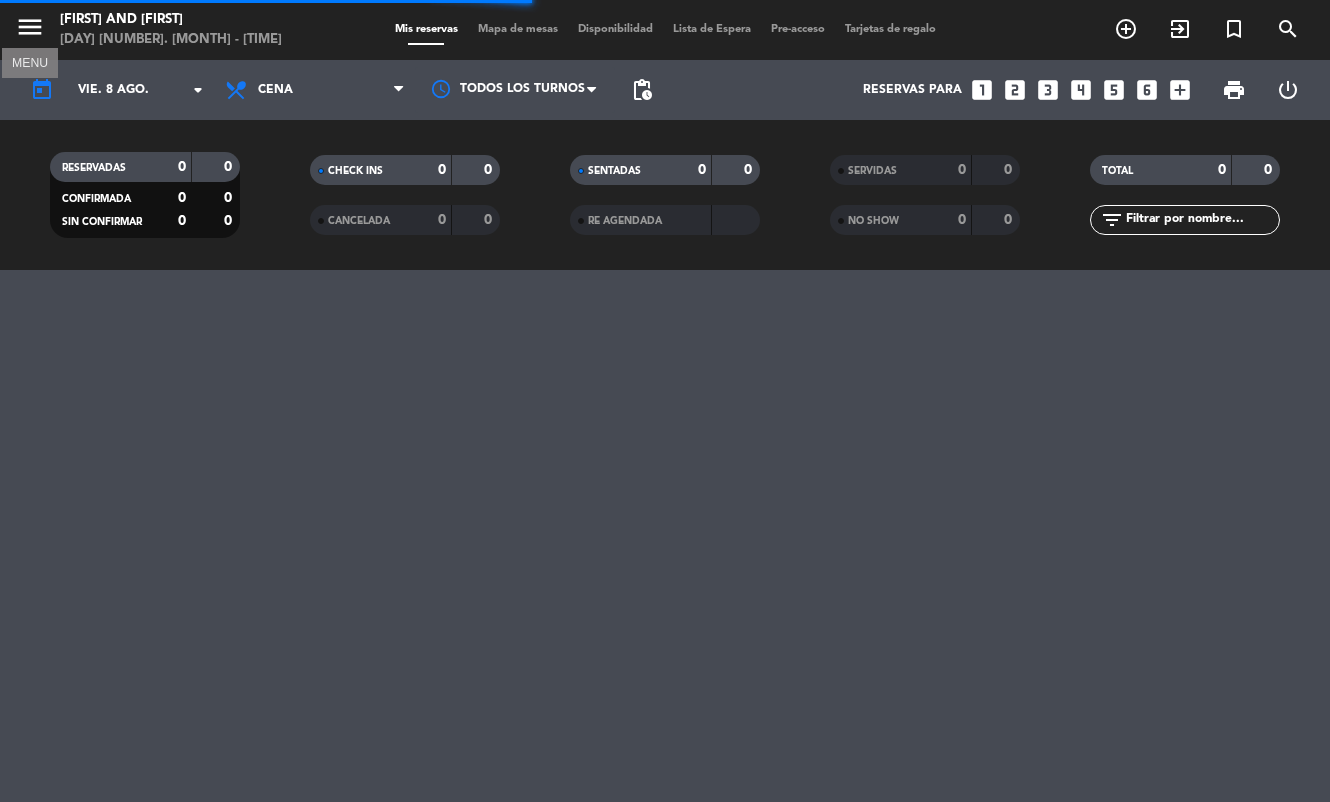 click on "menu" at bounding box center (30, 27) 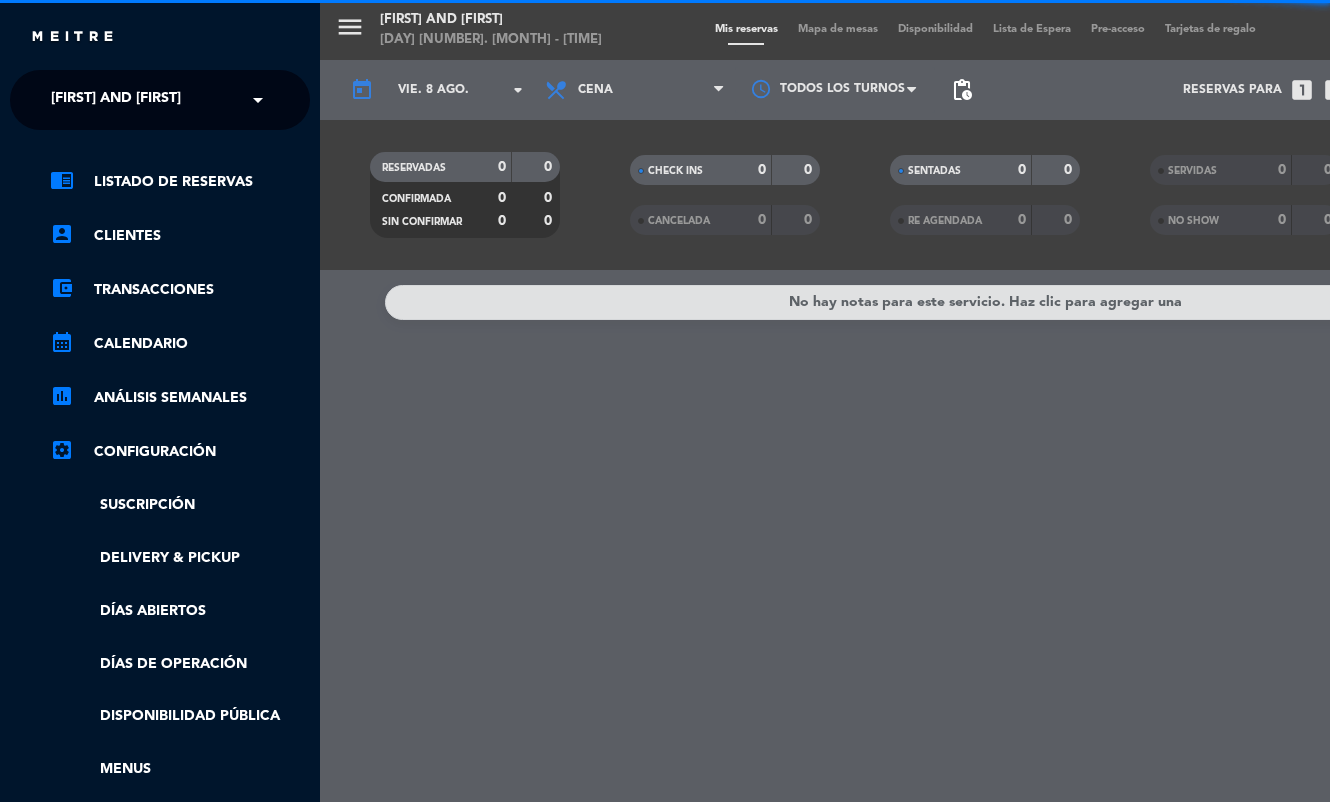 click on "[FIRST] and [FIRST]" 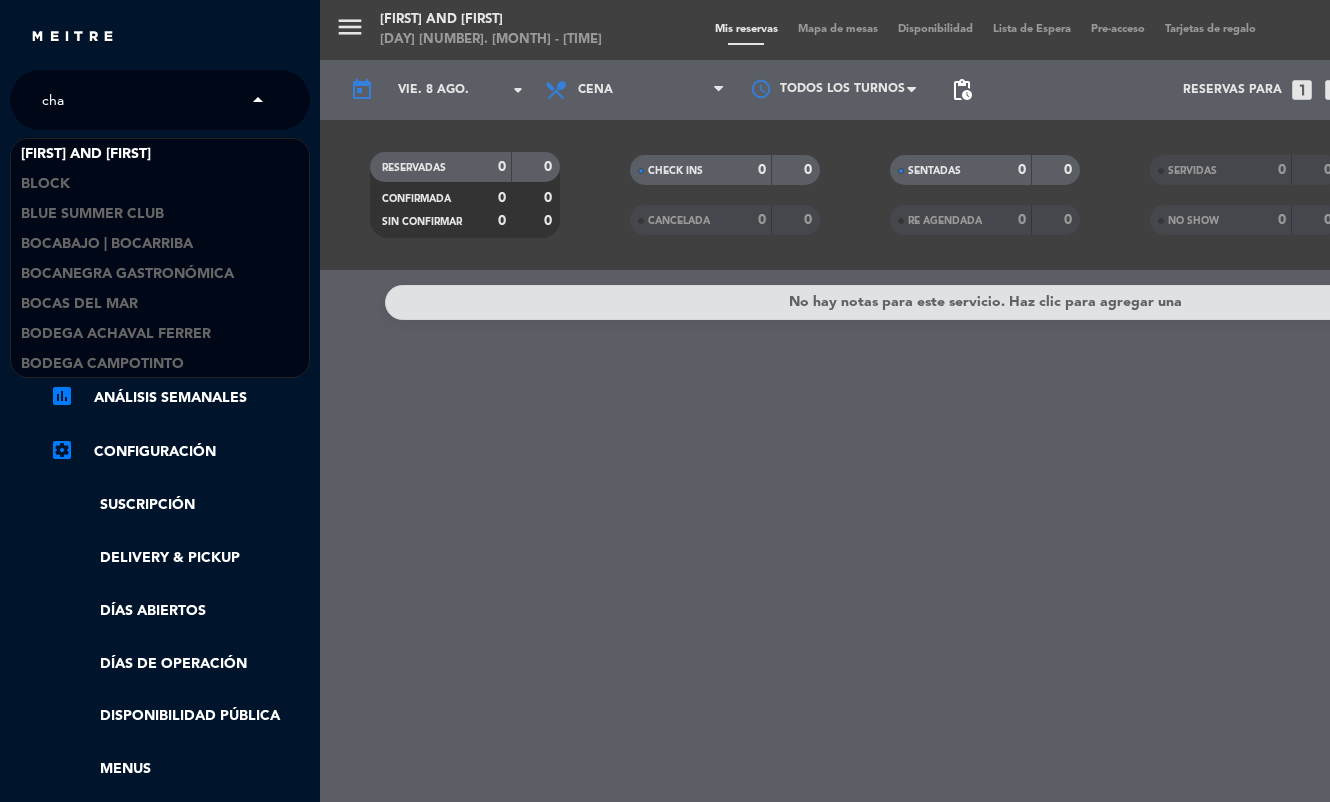 scroll, scrollTop: 0, scrollLeft: 0, axis: both 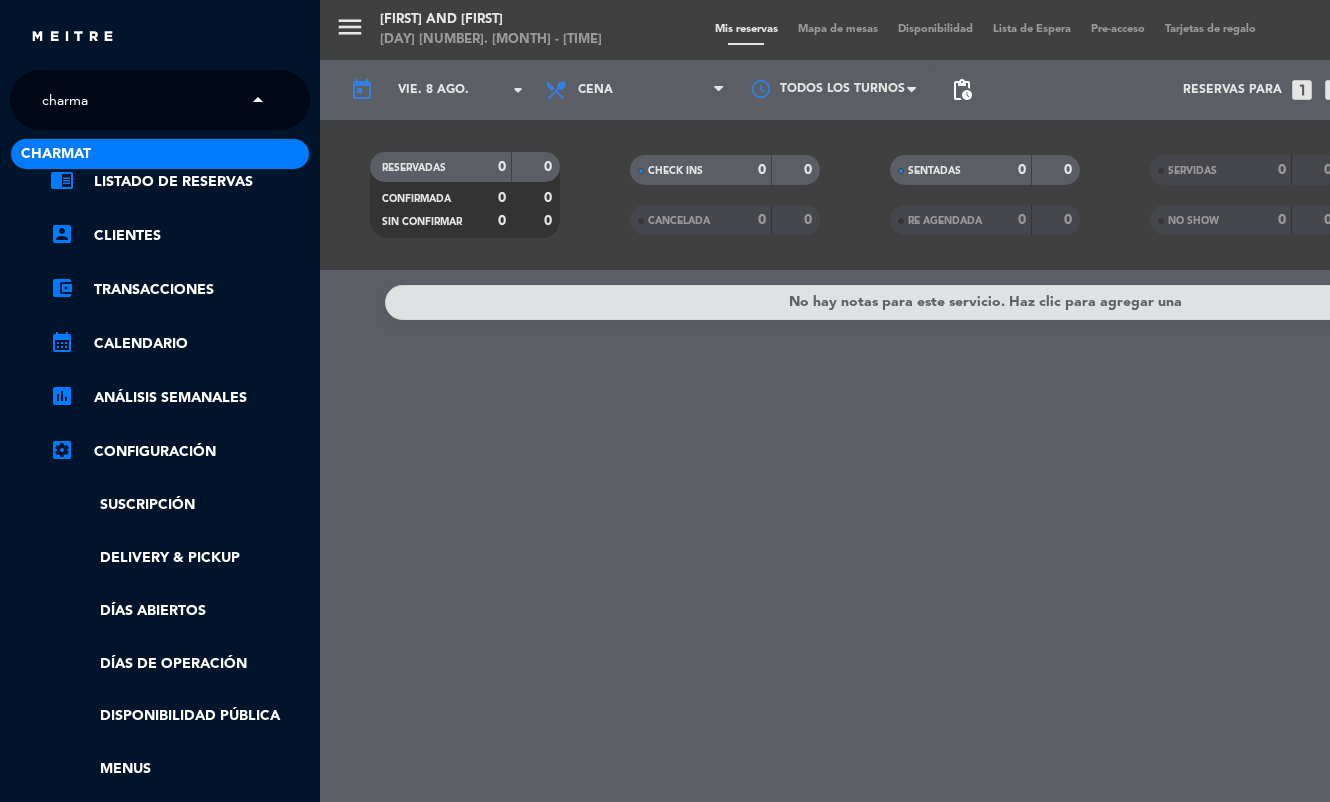 type on "charmat" 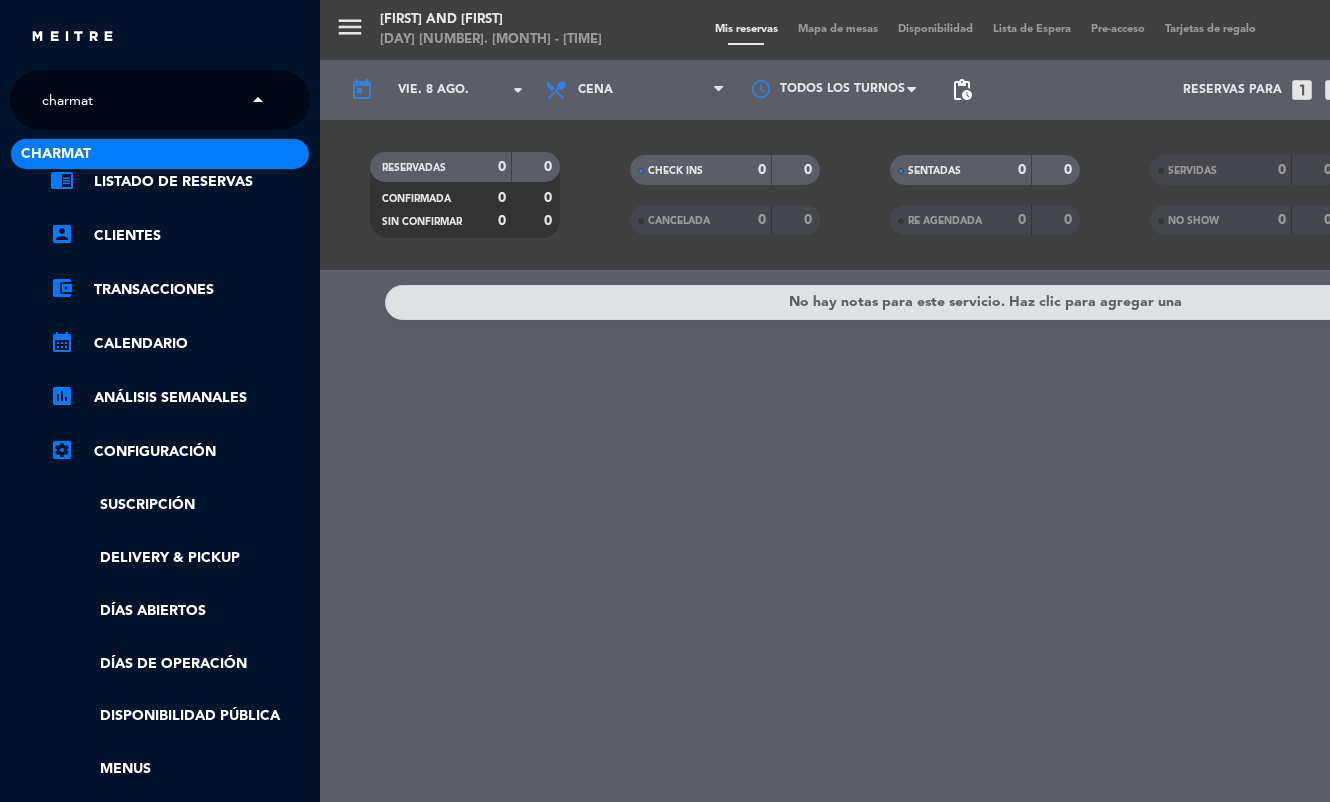click on "Charmat" at bounding box center [160, 154] 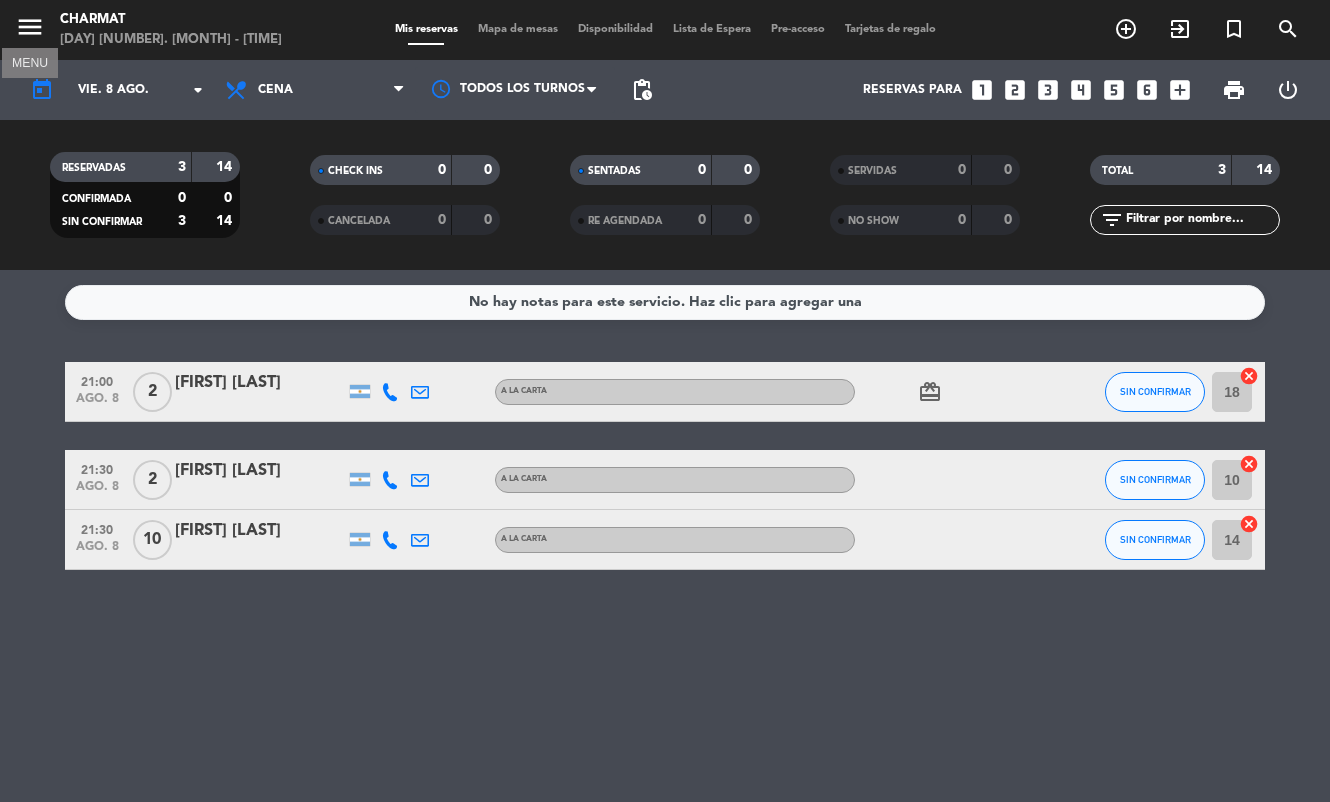 click on "menu" at bounding box center [30, 27] 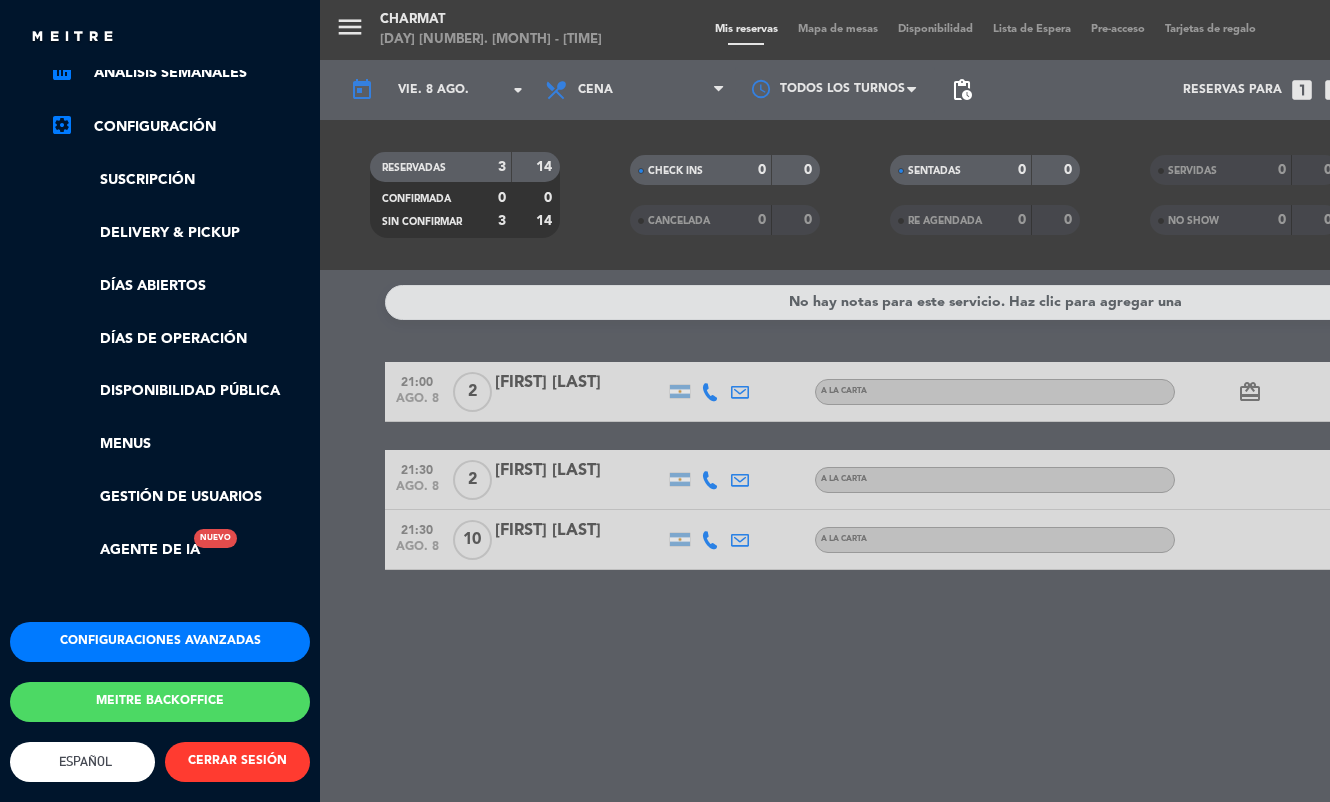scroll, scrollTop: 341, scrollLeft: 0, axis: vertical 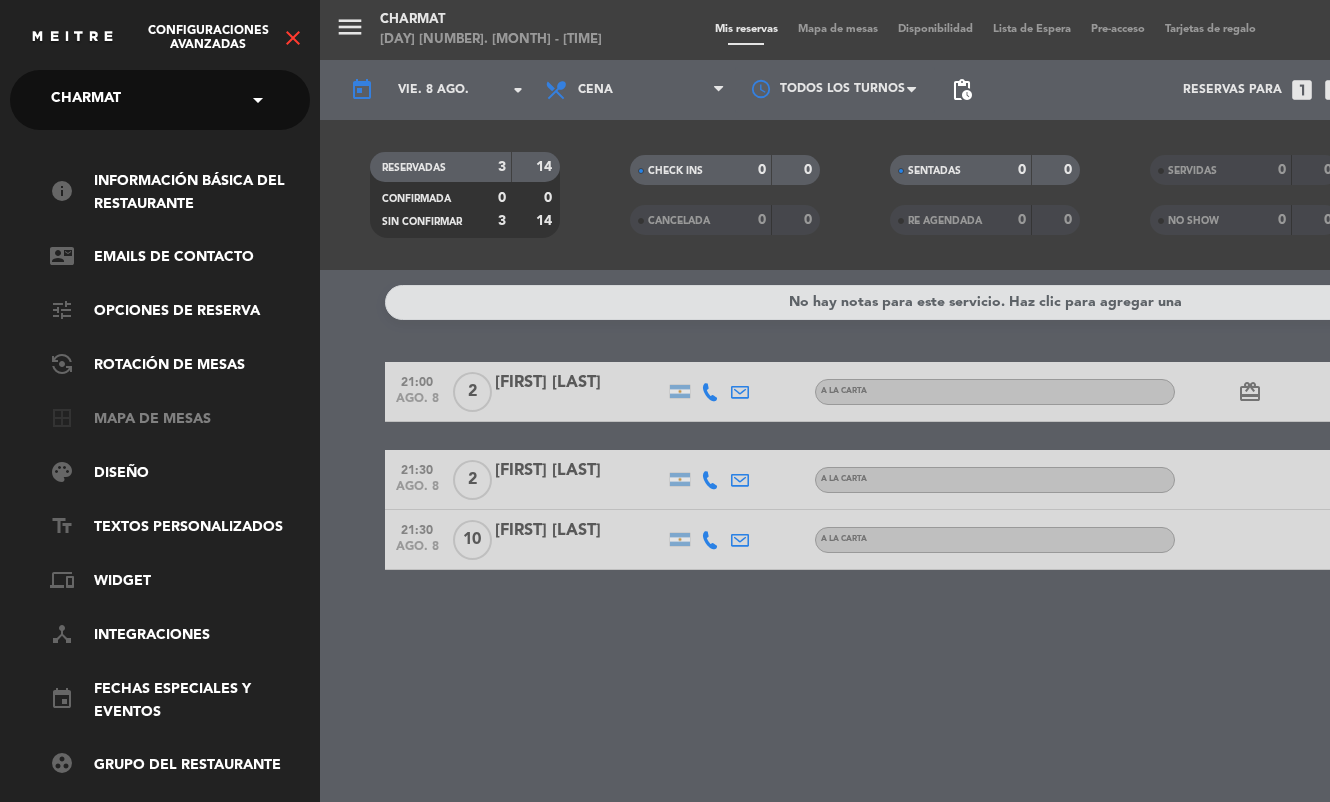 click on "border_all   Mapa de mesas" 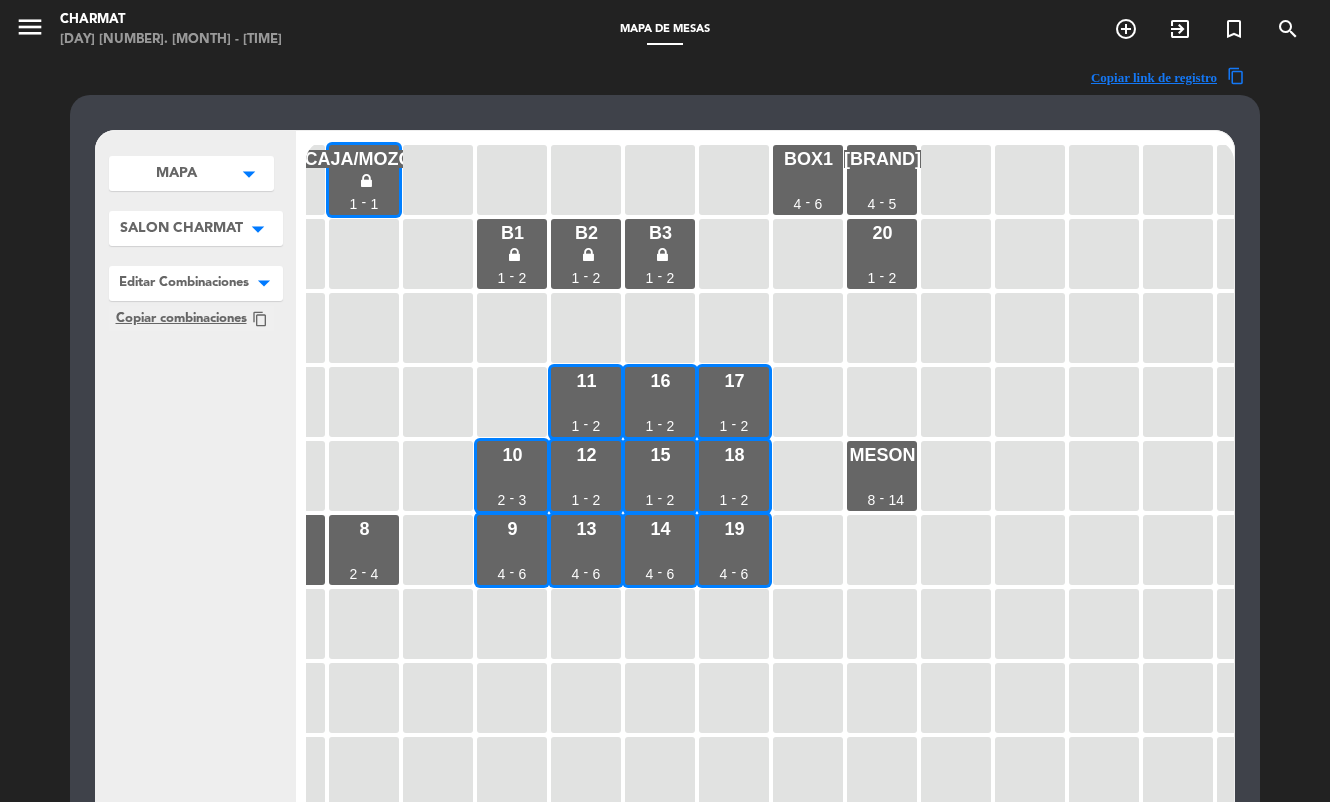 scroll, scrollTop: 0, scrollLeft: 0, axis: both 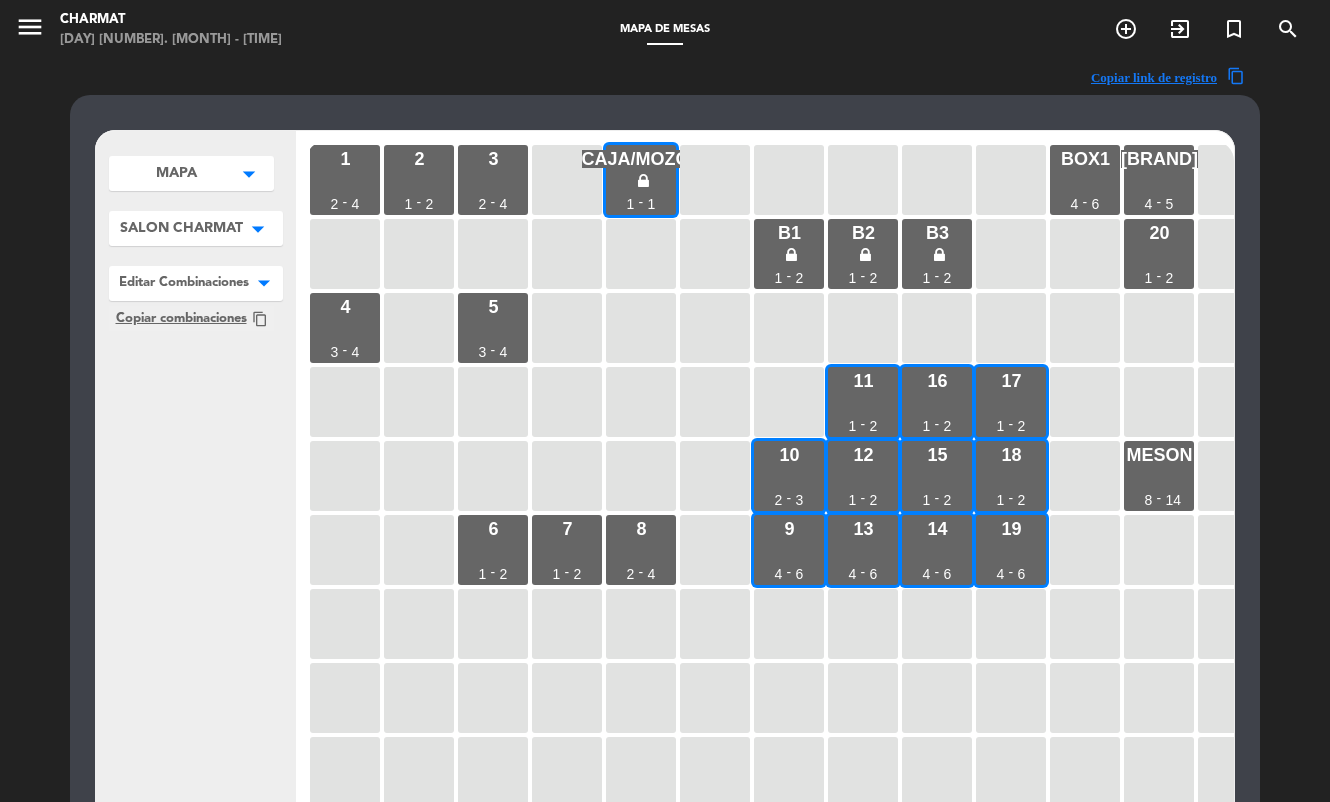 click on "Copiar combinaciones" 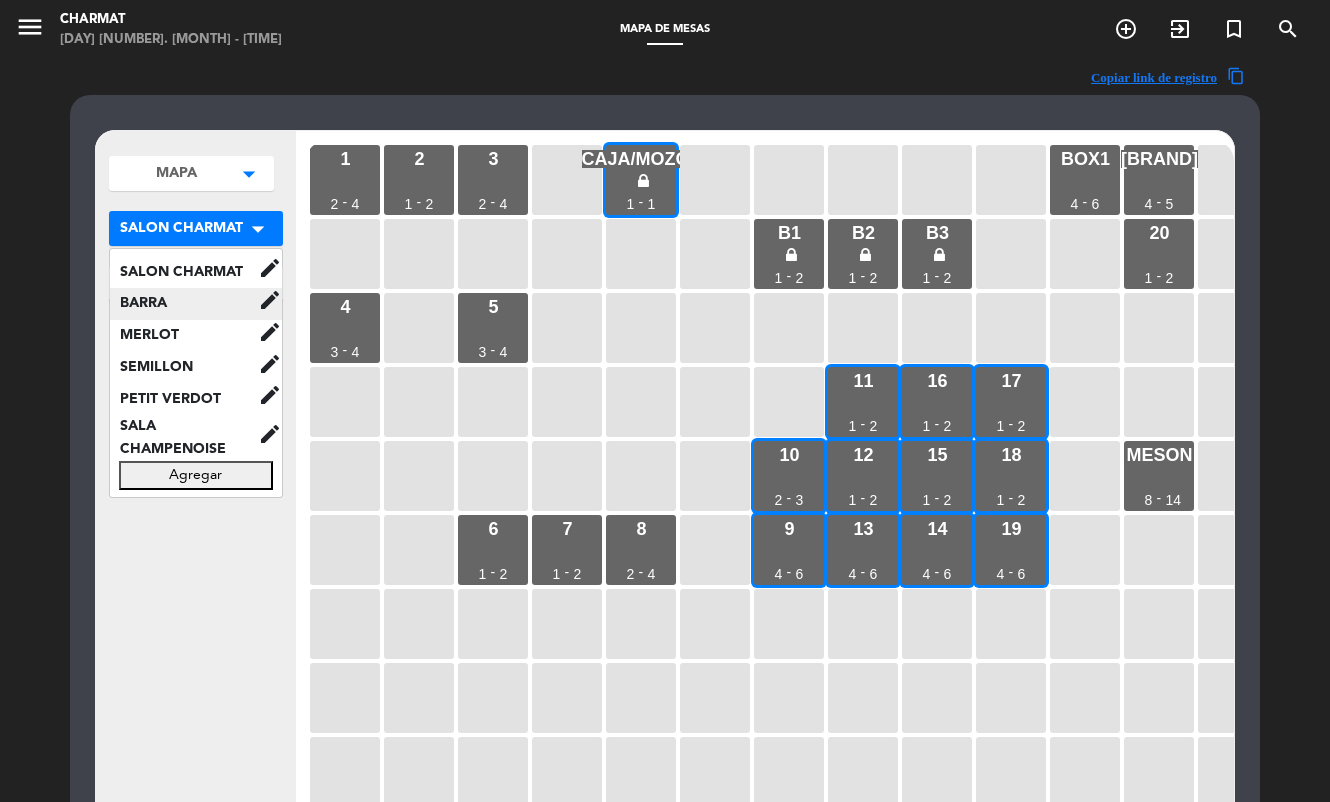 click on "BARRA" 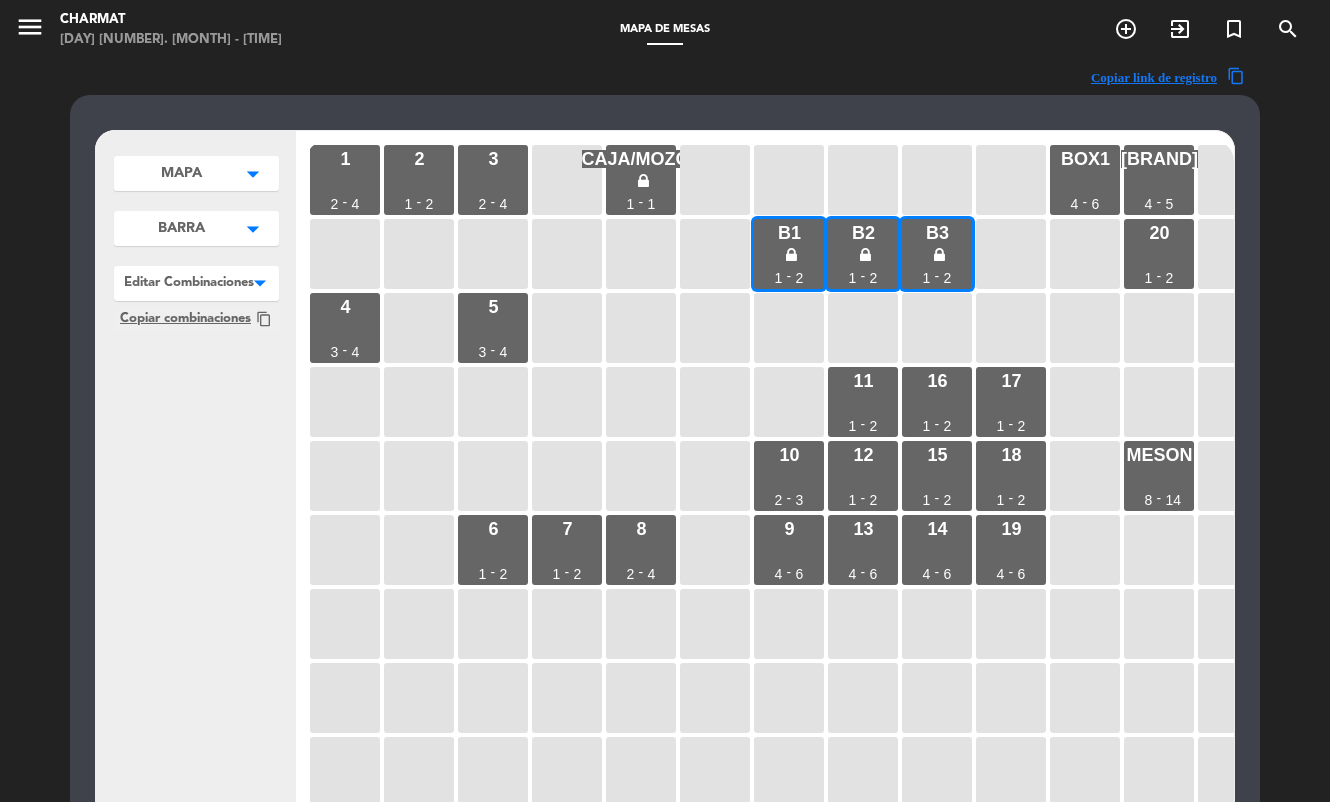 click on "BARRA arrow_drop_down" at bounding box center [196, 173] 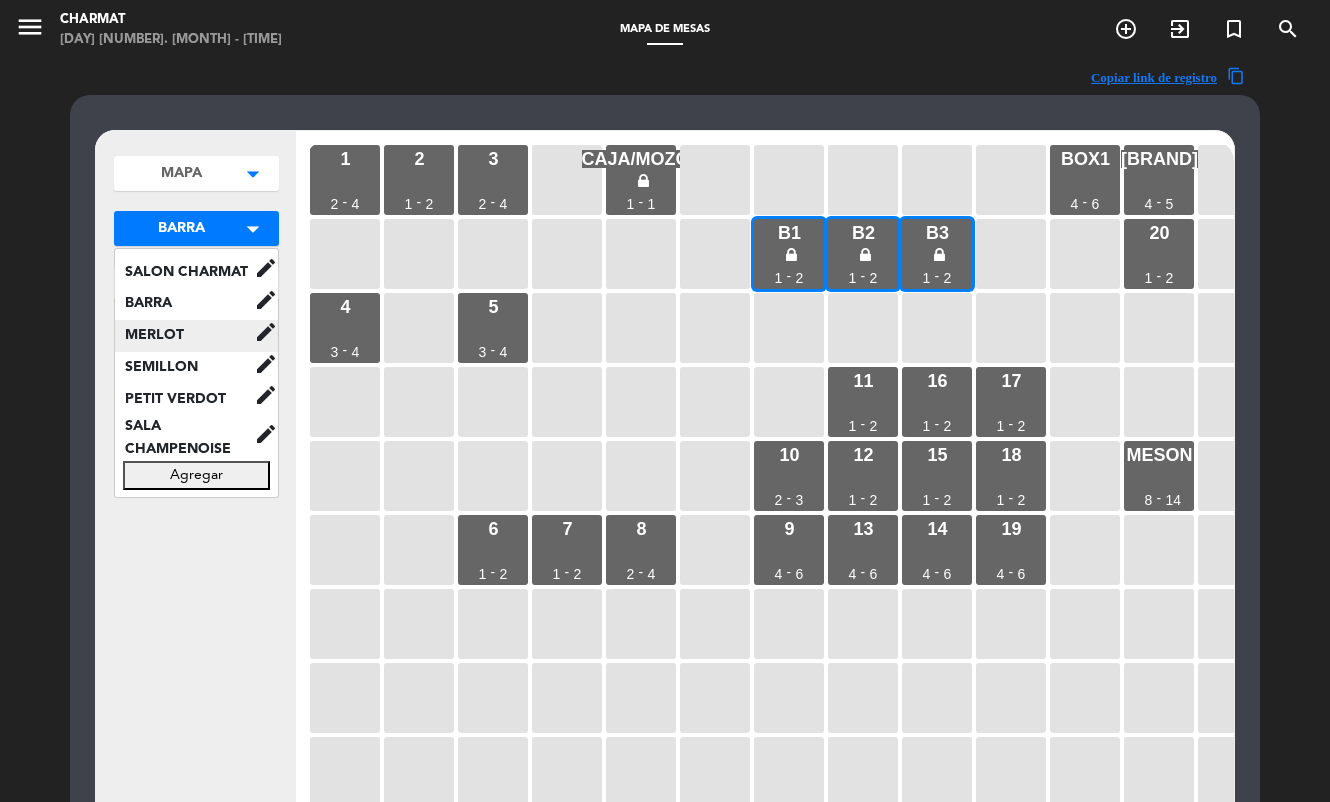click on "MERLOT" 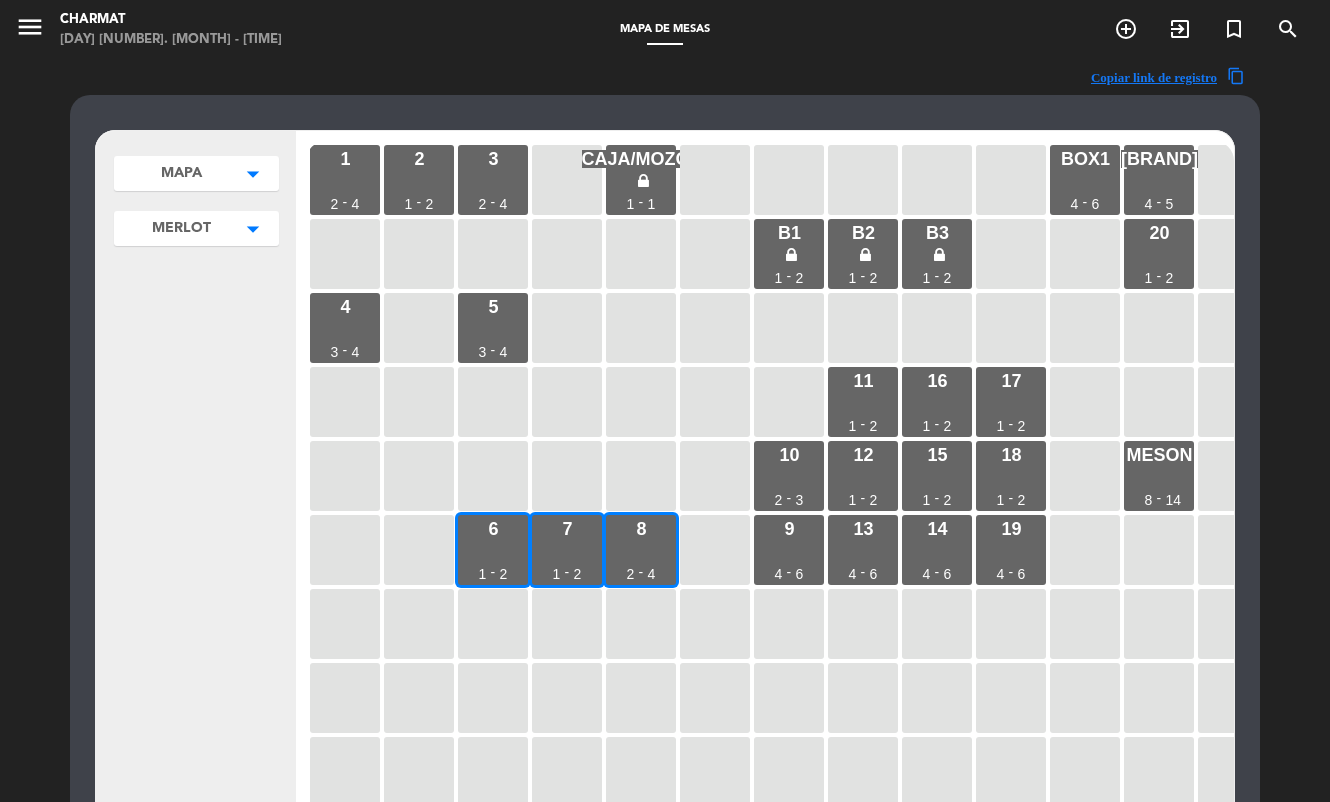 click on "MERLOT arrow_drop_down" at bounding box center [196, 173] 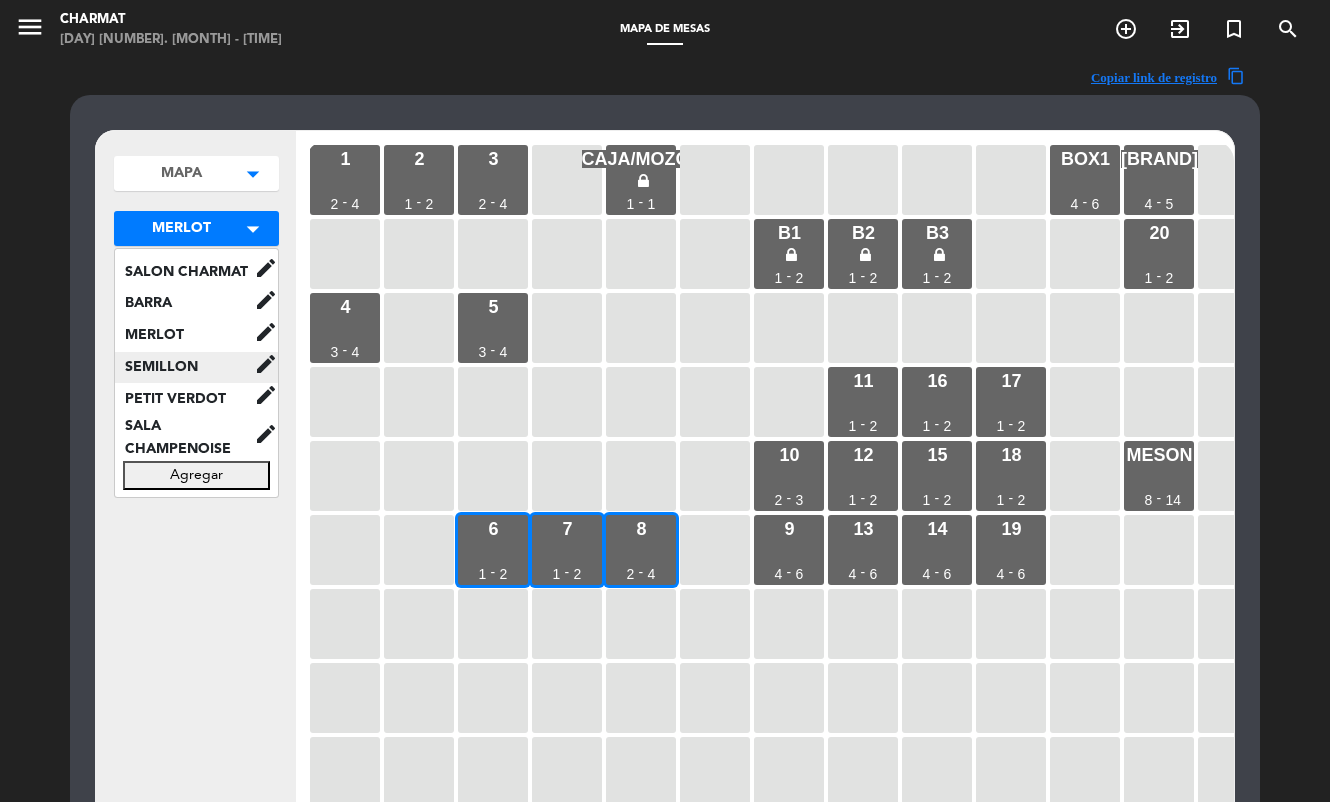 click on "SEMILLON" 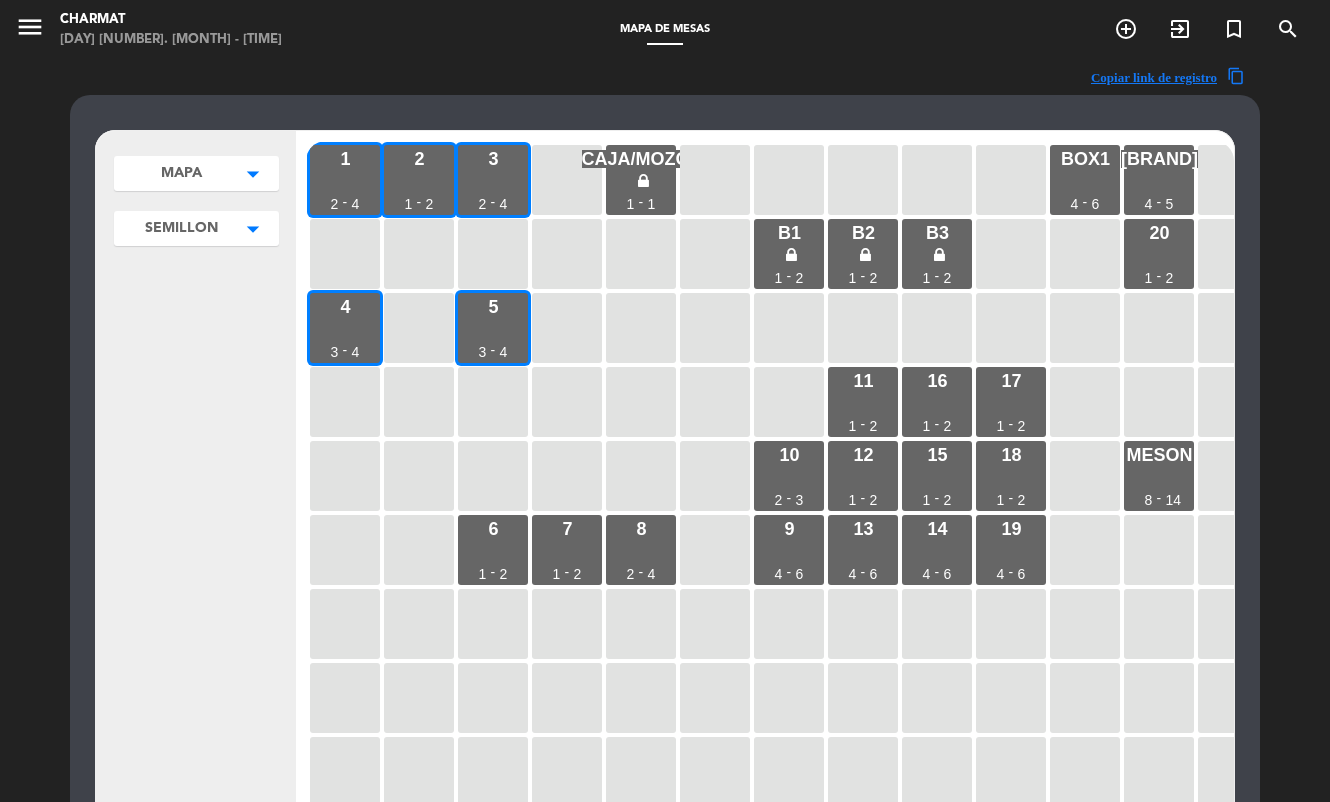 click on "SEMILLON" at bounding box center [181, 173] 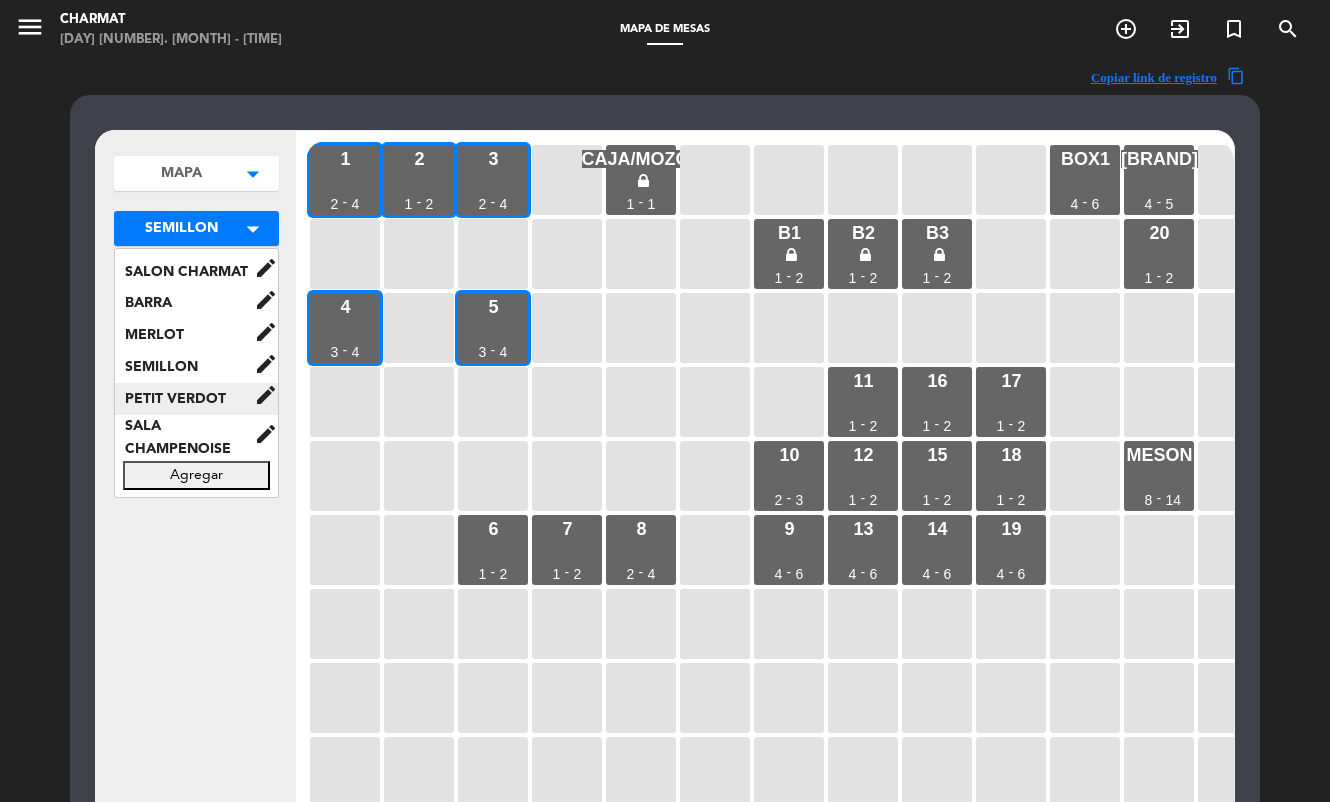 click on "PETIT VERDOT" 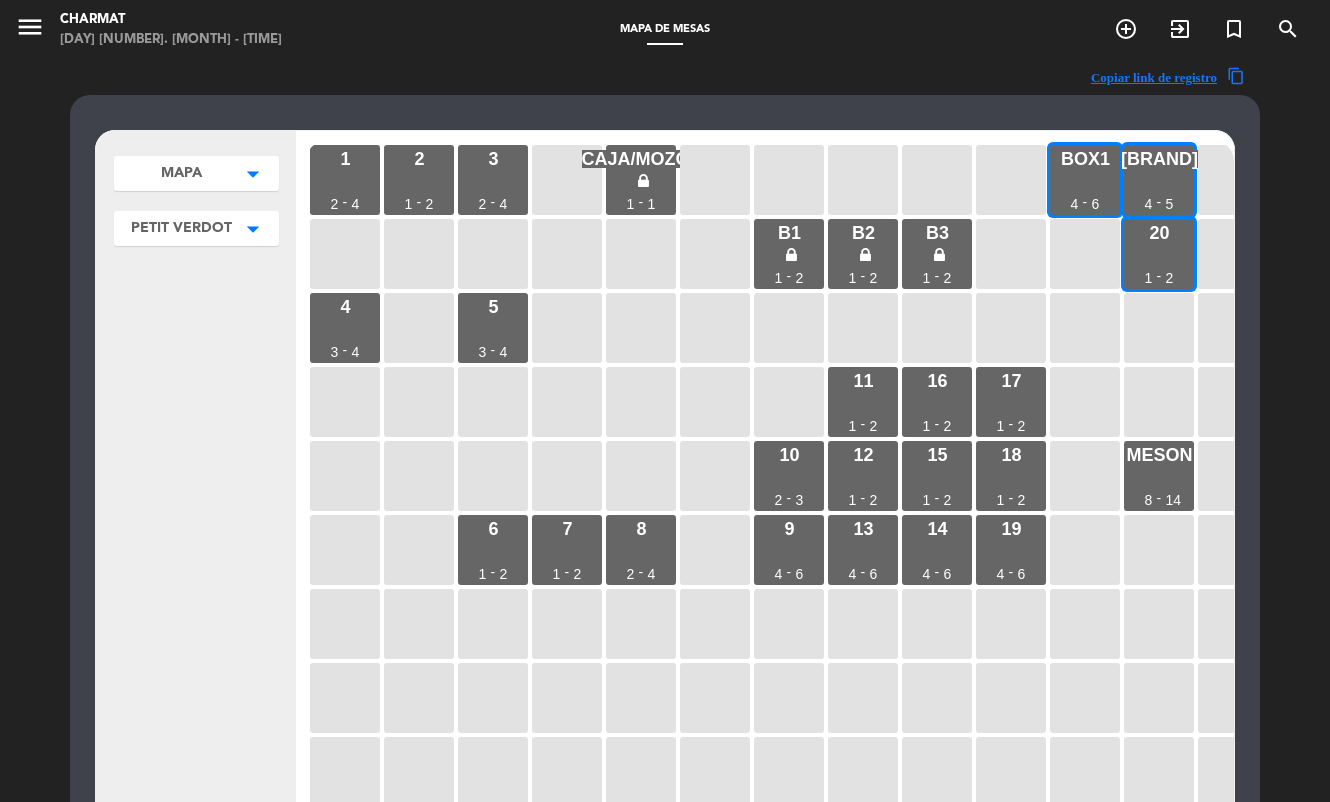 click on "PETIT VERDOT" at bounding box center (181, 173) 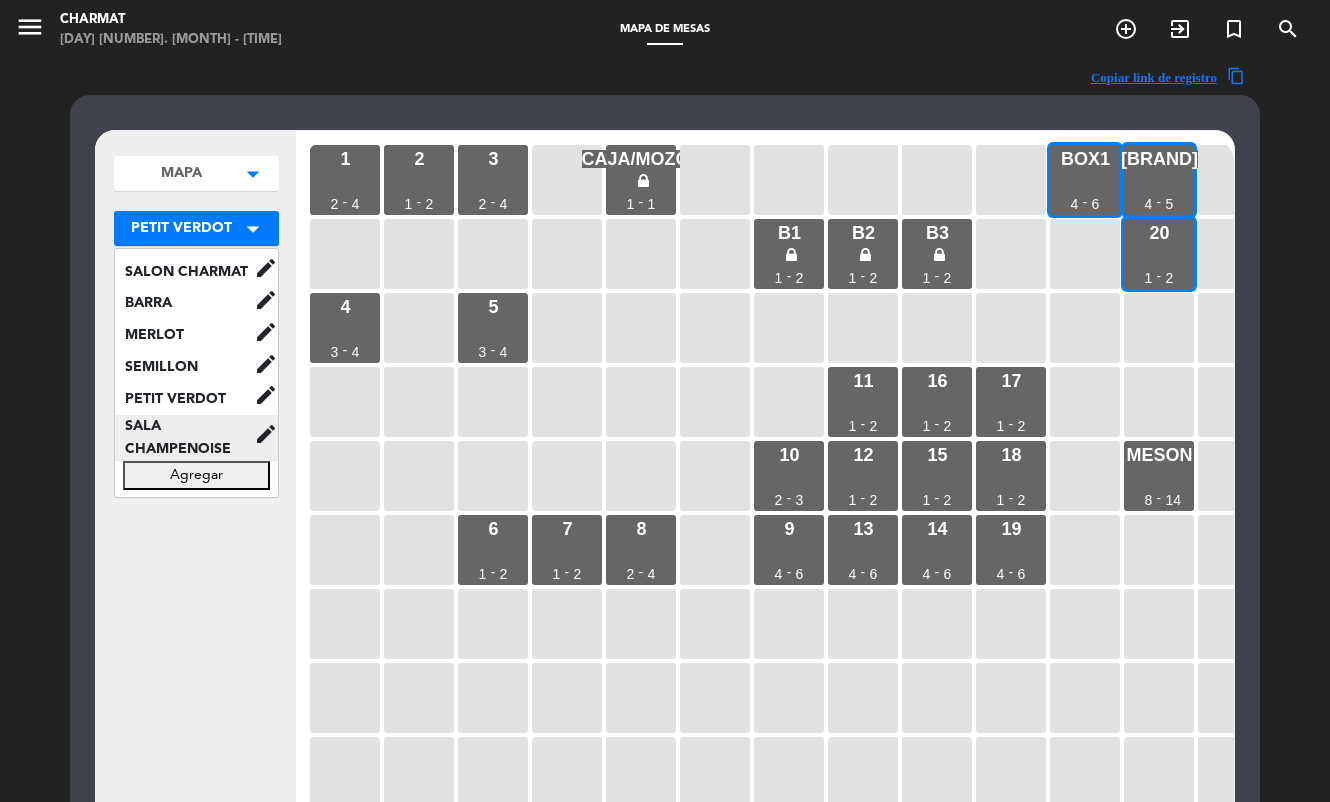 click on "SALA CHAMPENOISE" 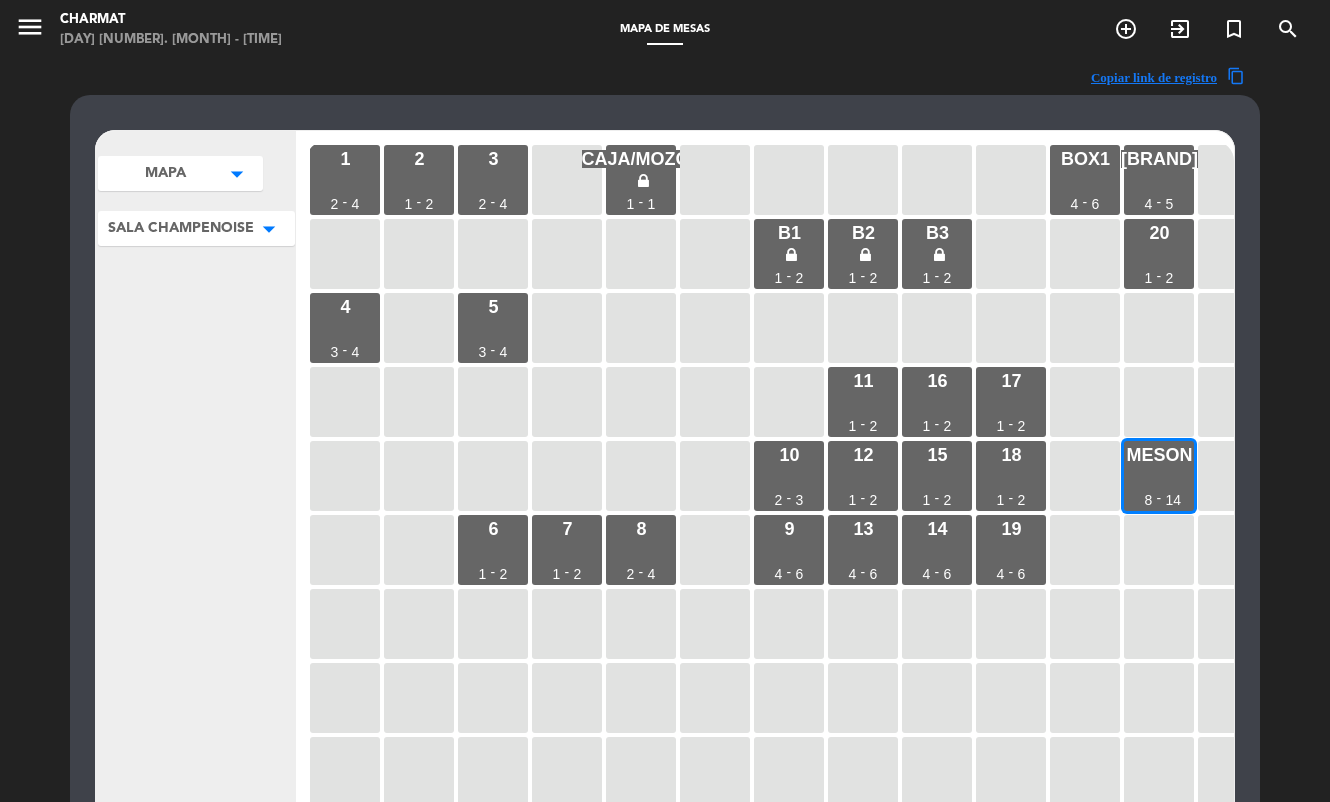 click on "SALA CHAMPENOISE arrow_drop_down" at bounding box center (180, 173) 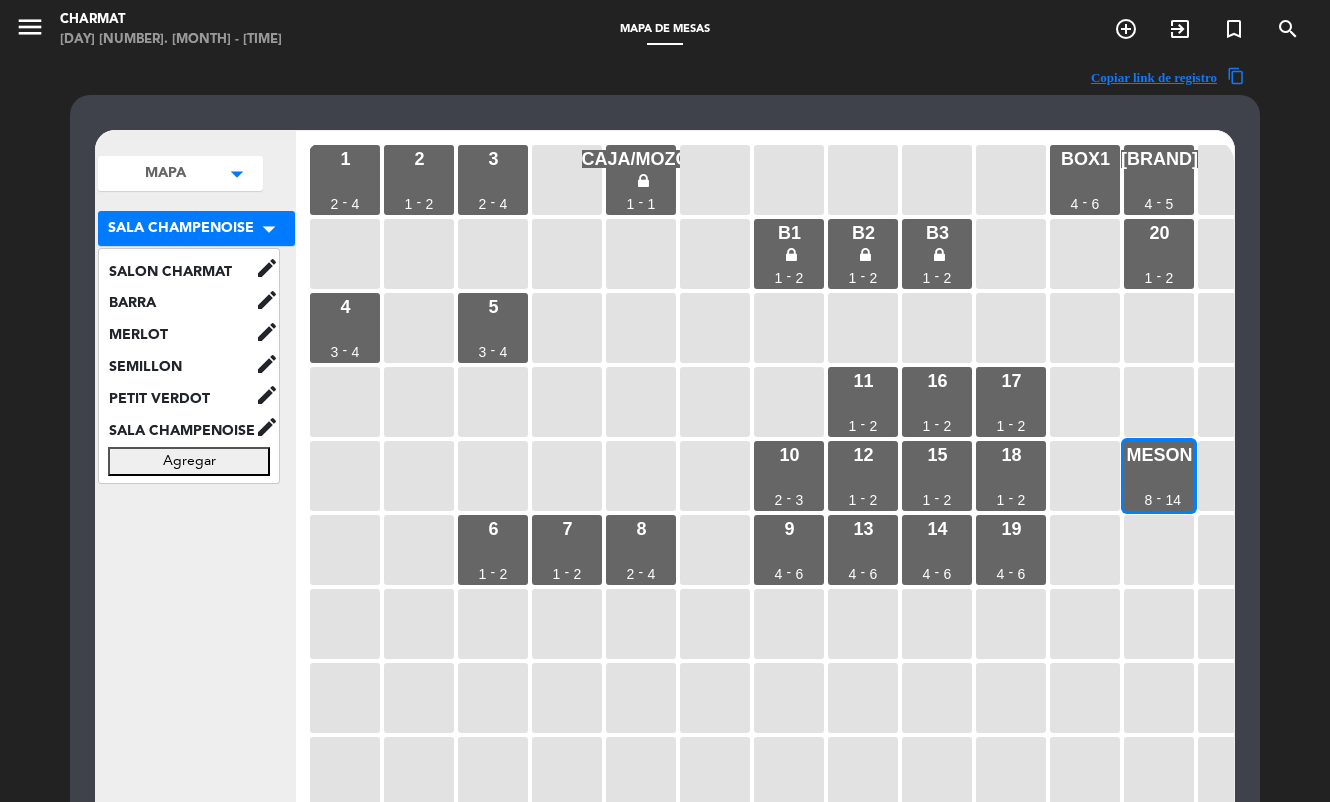 drag, startPoint x: 168, startPoint y: 425, endPoint x: 158, endPoint y: 415, distance: 14.142136 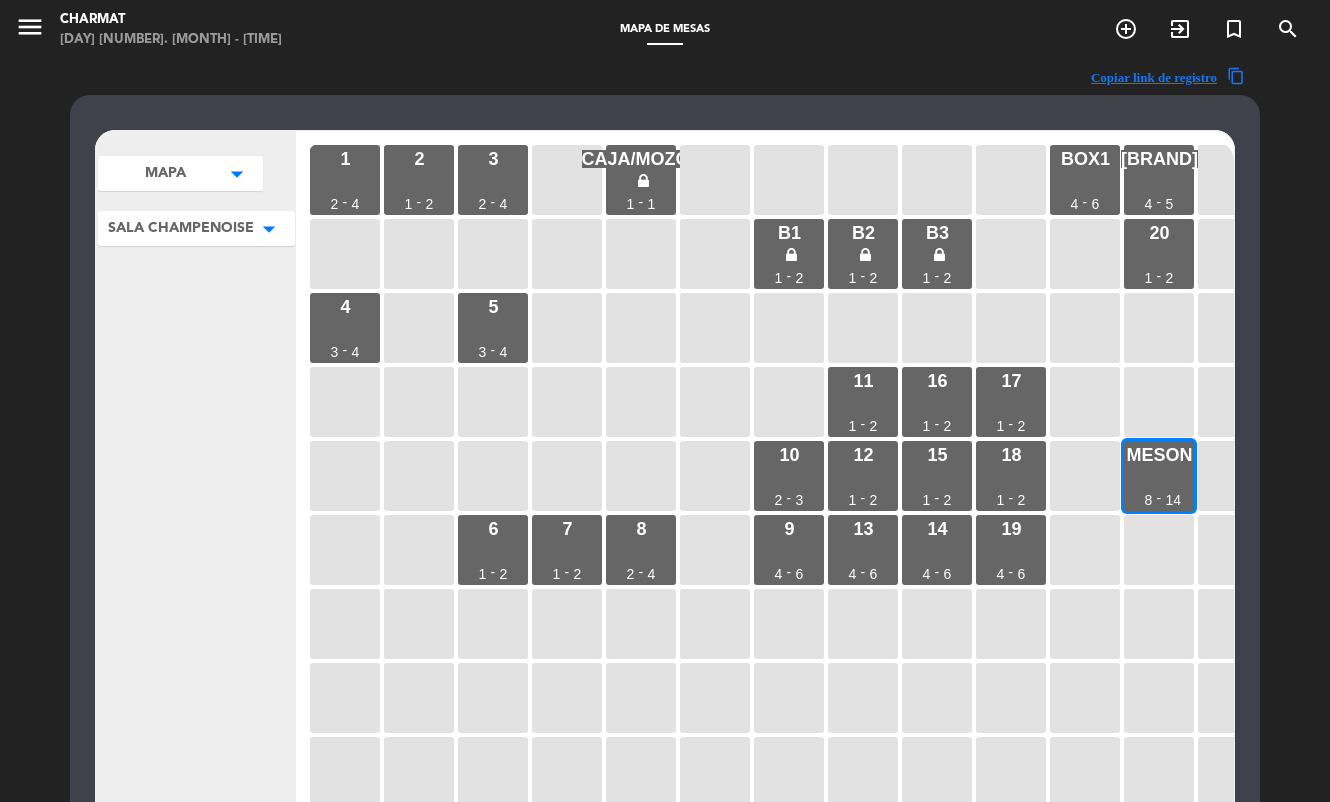 click on "SALA CHAMPENOISE" at bounding box center [165, 173] 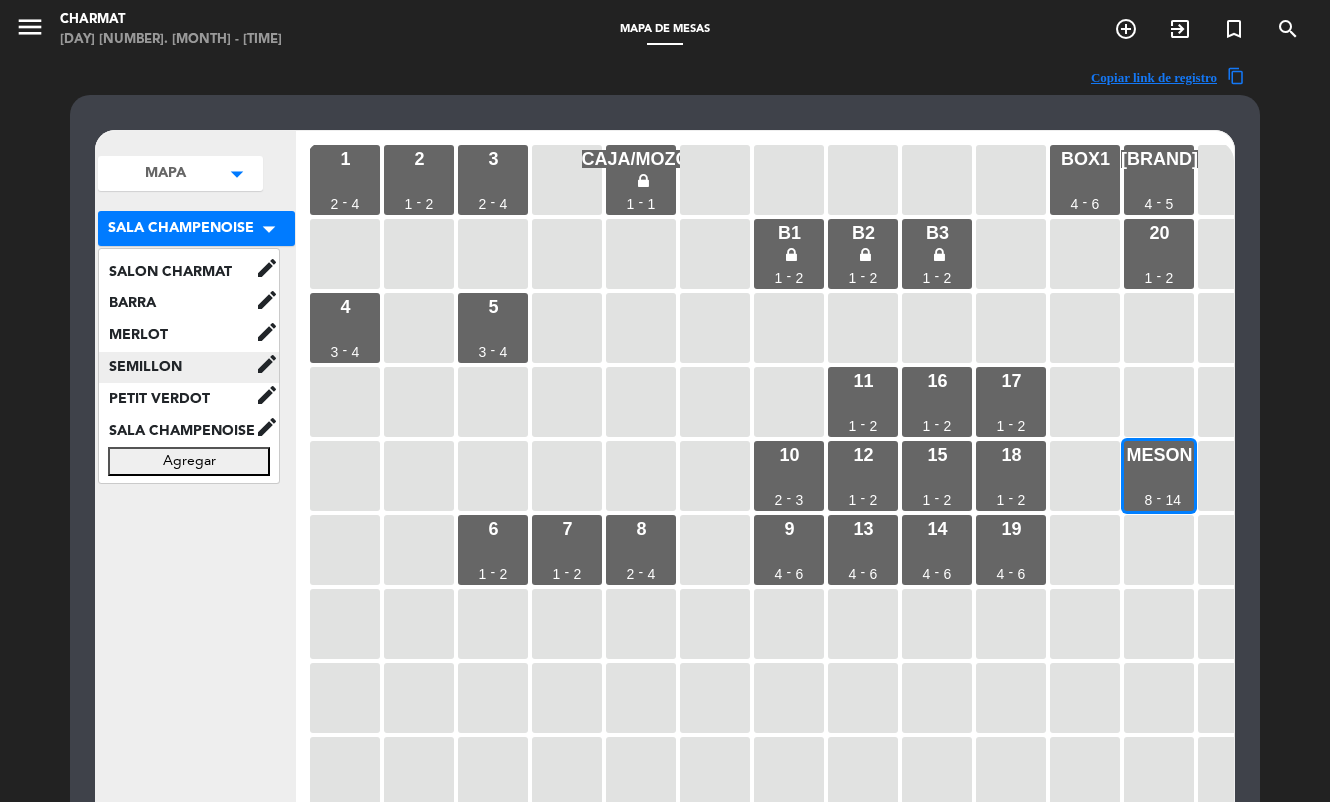 click on "SEMILLON" 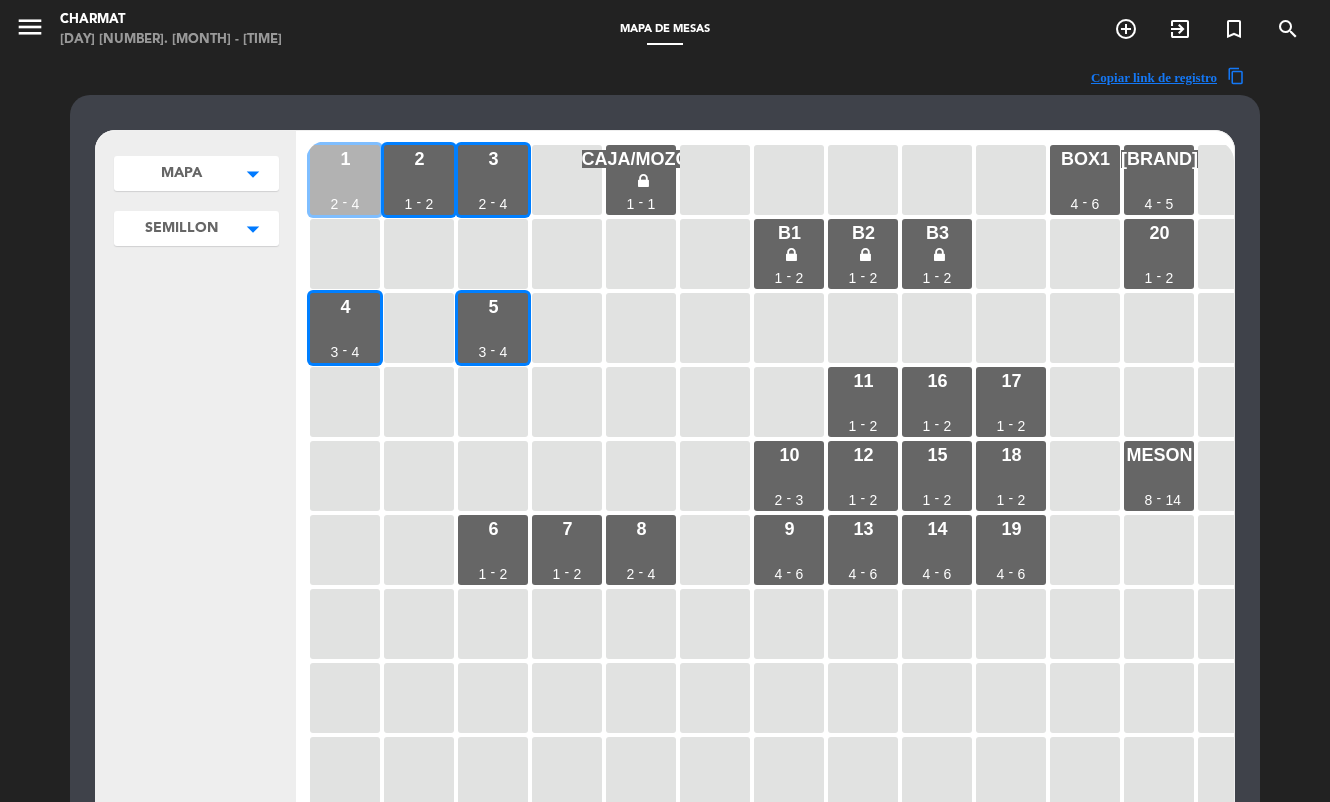 click on "1 2 - 4" at bounding box center [345, 180] 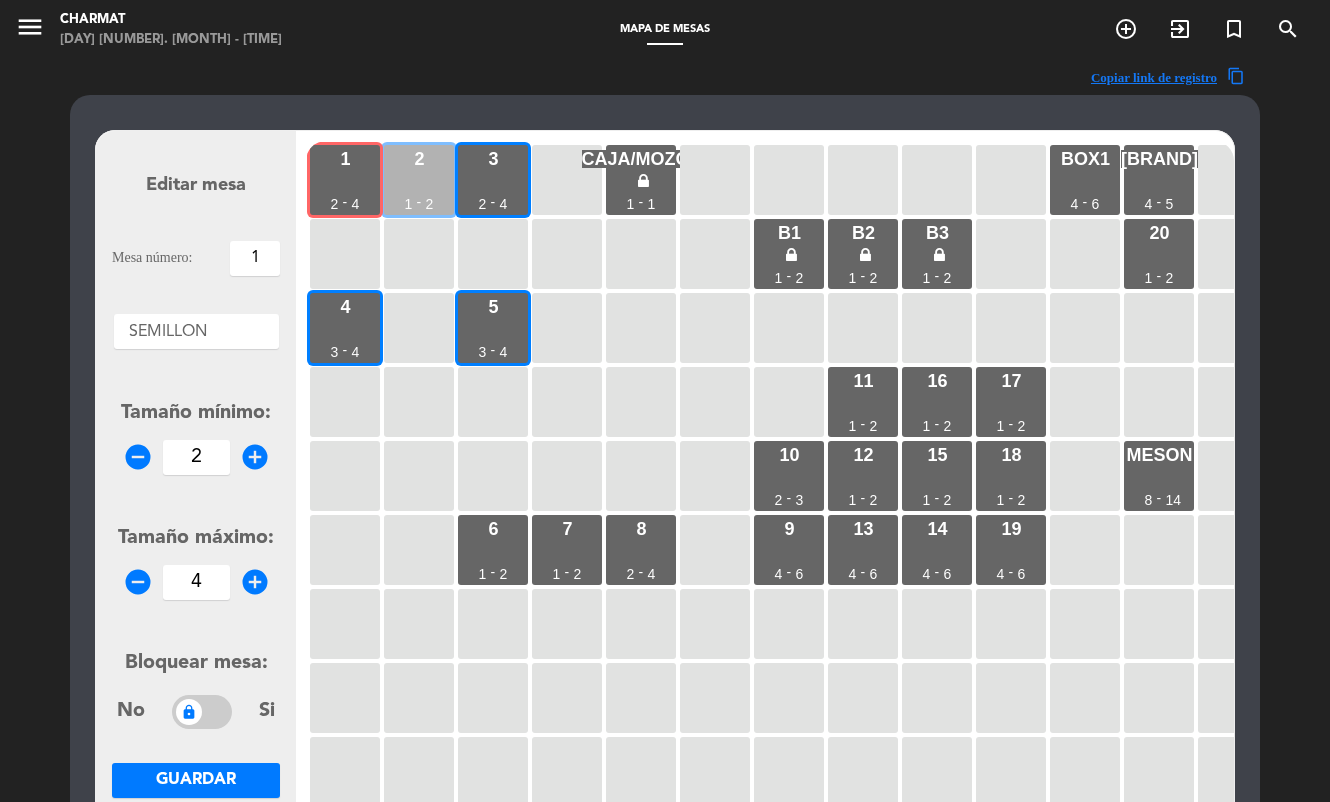 click on "2 1 - 2" at bounding box center [419, 180] 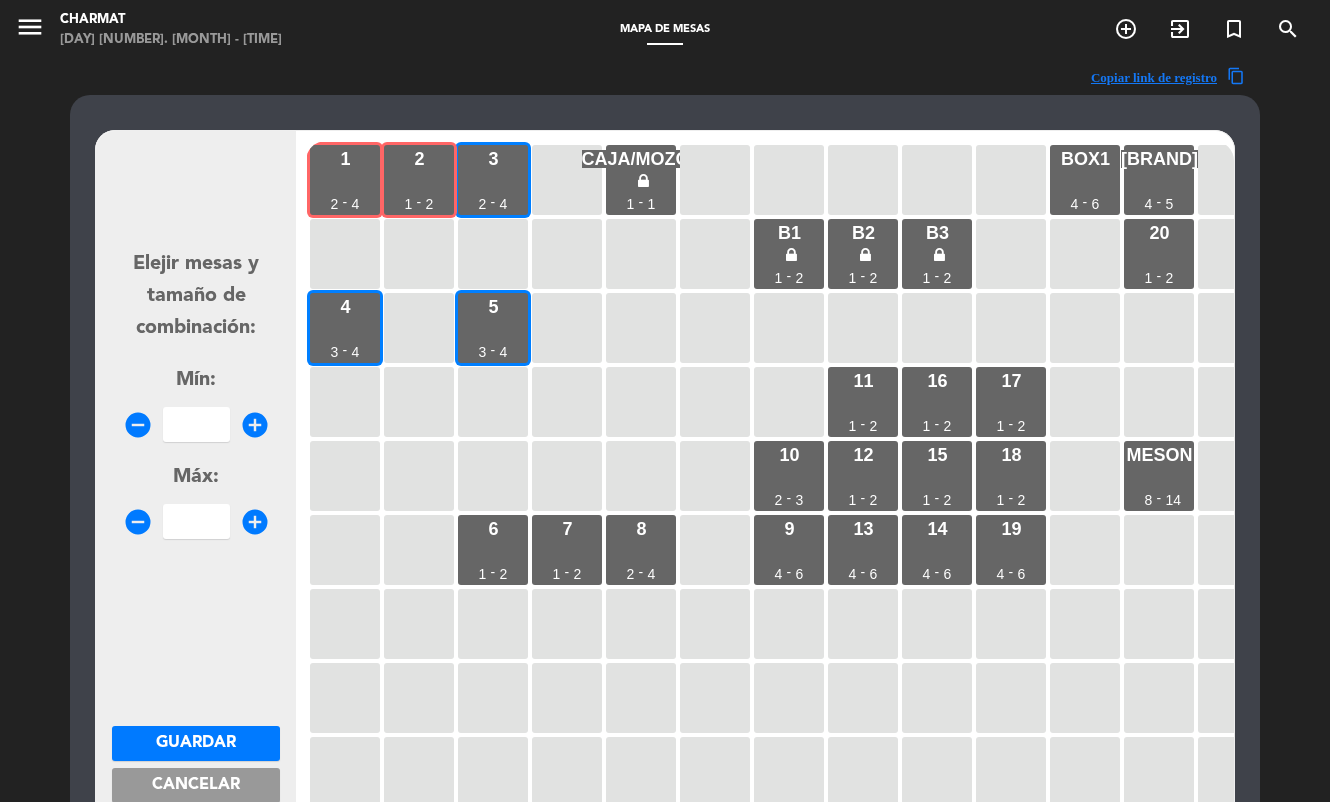 click on "Elejir mesas y tamaño de combinación: Mín:  remove_circle   add_circle  Máx:  remove_circle   add_circle" at bounding box center [196, 384] 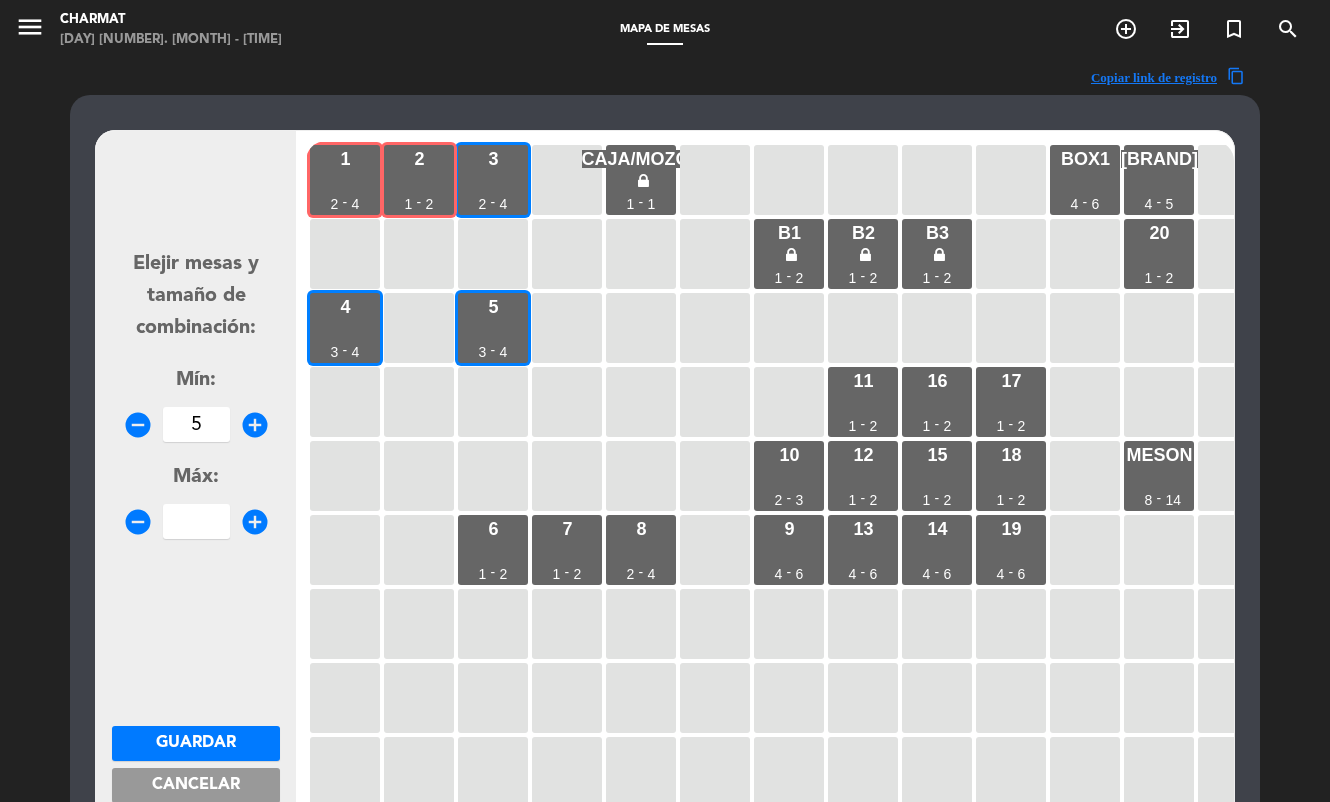type on "5" 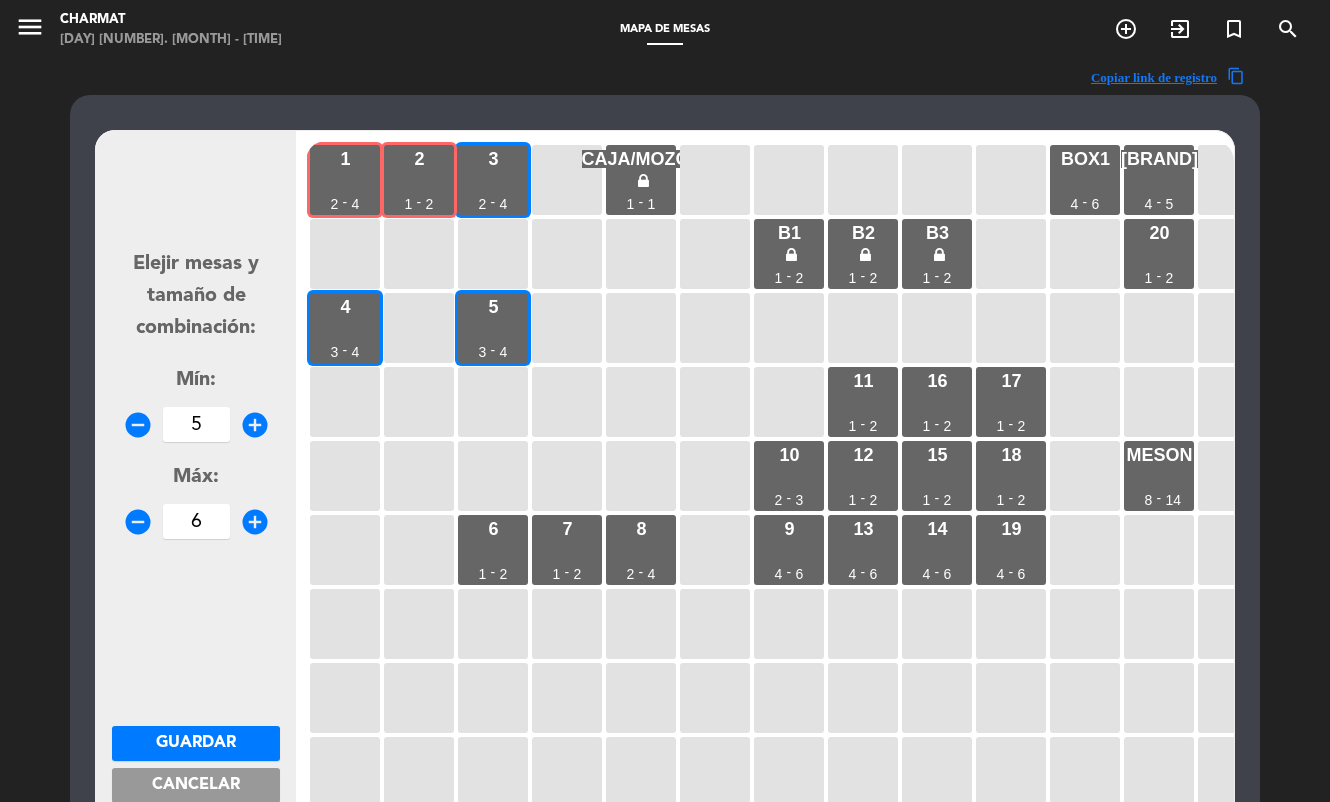 type on "6" 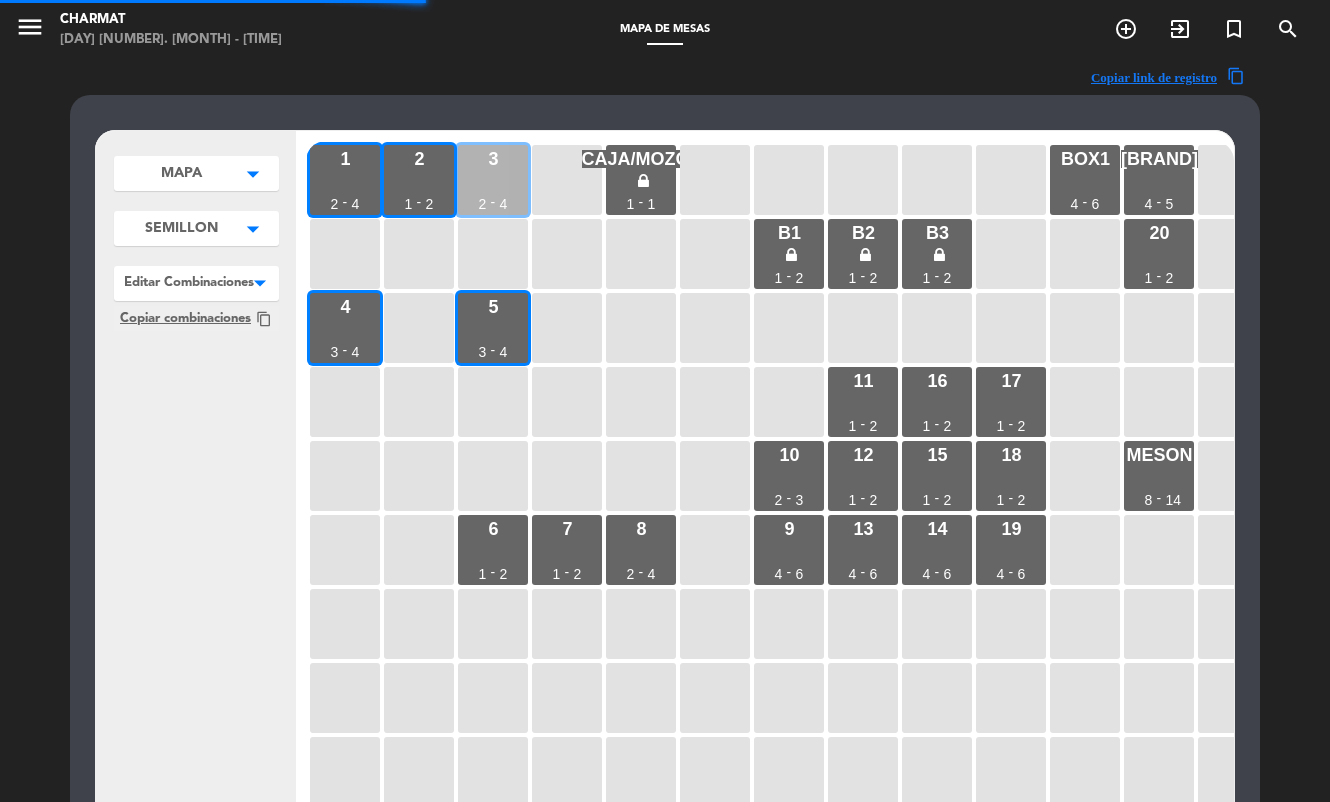 click on "[NUMBER] [NUMBER] - [NUMBER]" at bounding box center [493, 180] 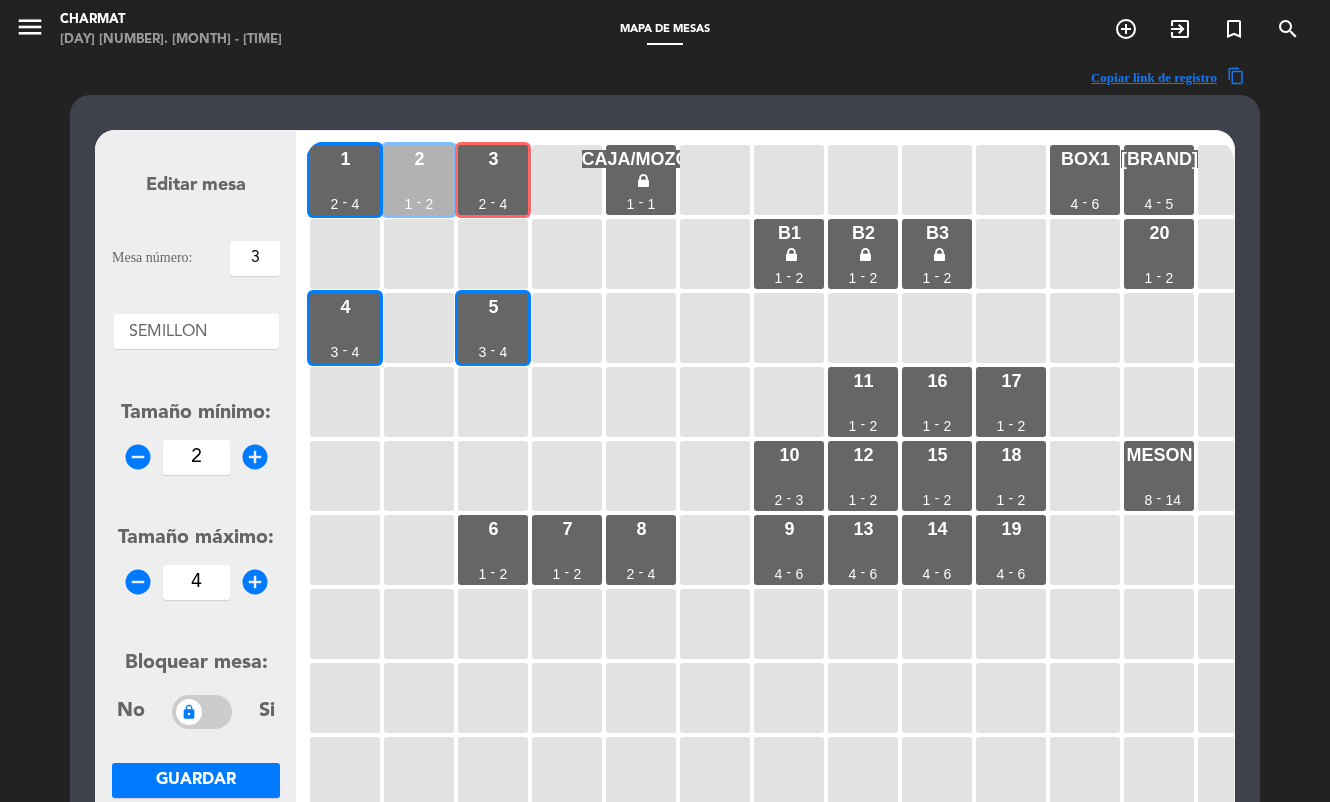click on "2 1 - 2" at bounding box center (419, 180) 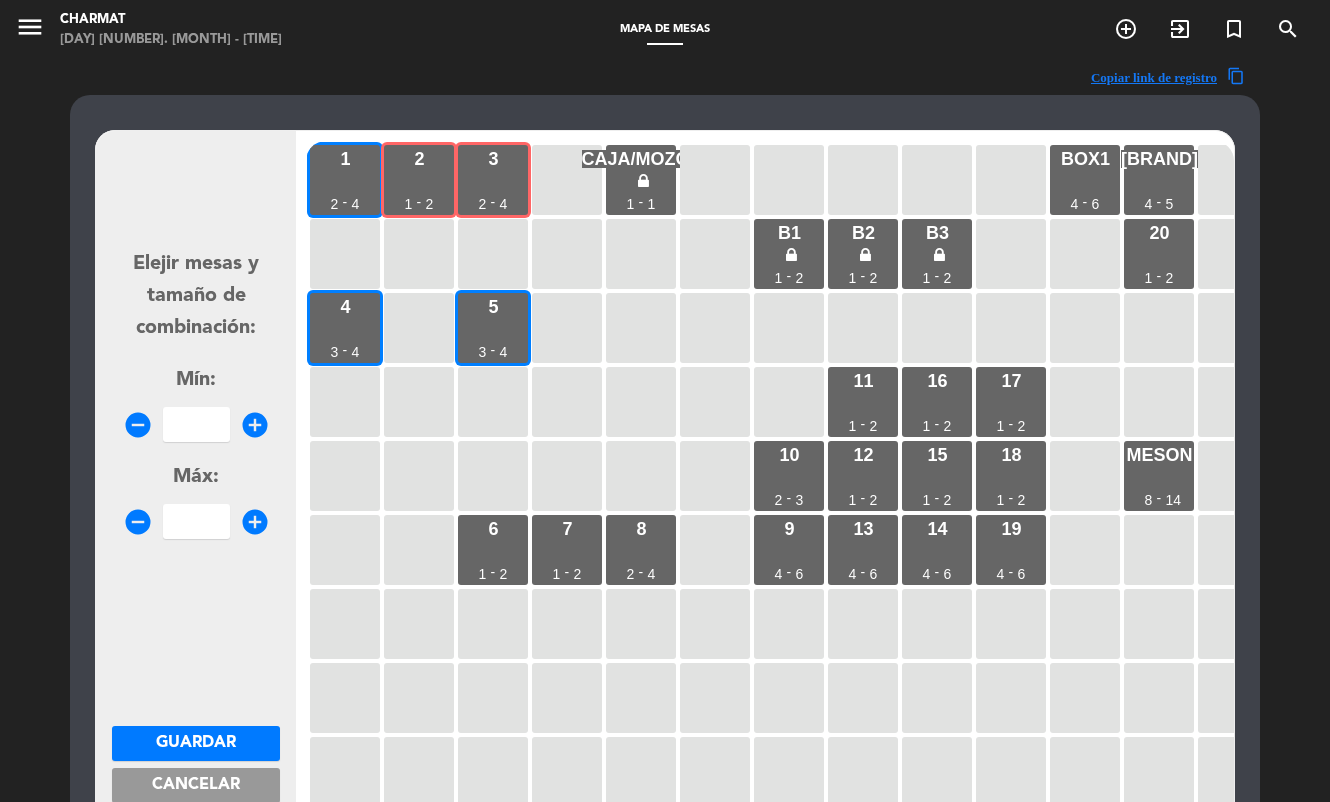 click at bounding box center (196, 424) 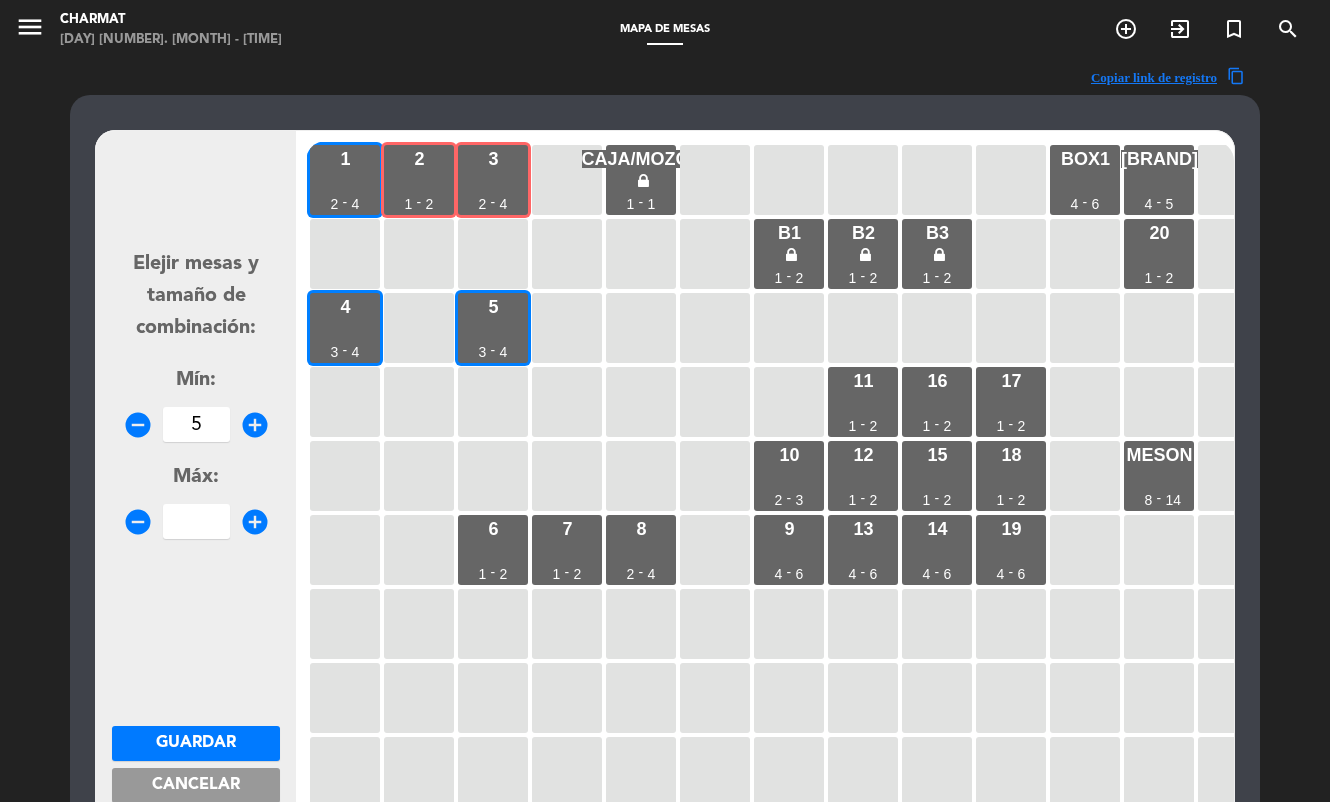 type on "5" 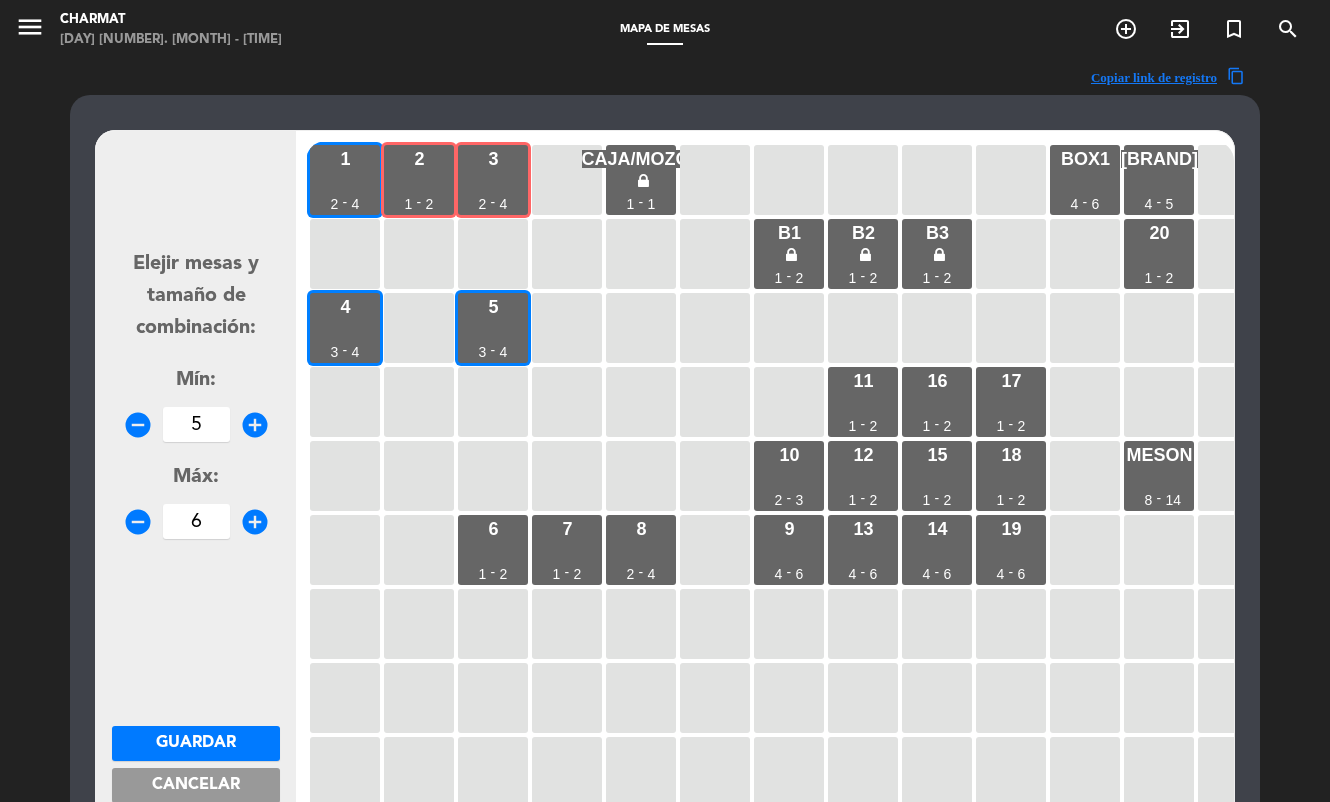 type on "6" 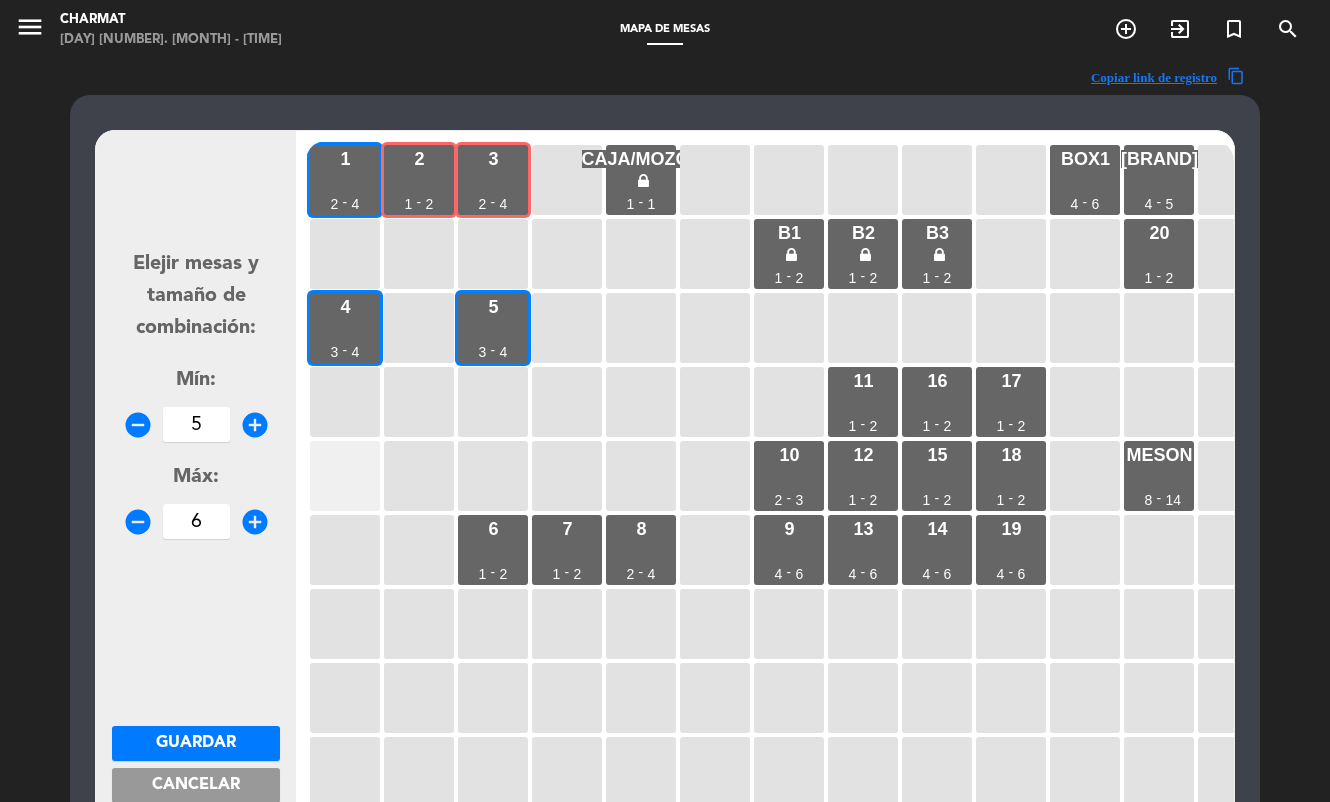 drag, startPoint x: 242, startPoint y: 738, endPoint x: 347, endPoint y: 493, distance: 266.55206 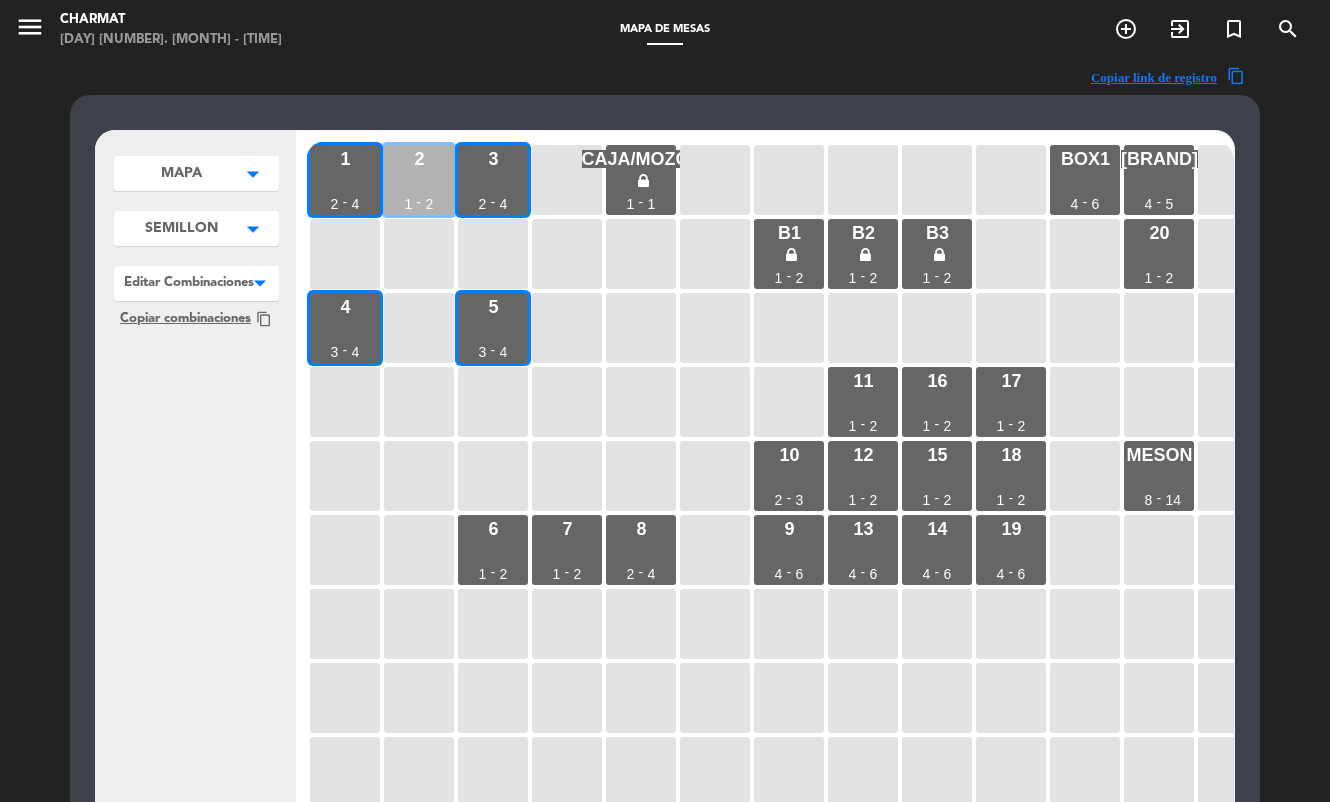 drag, startPoint x: 478, startPoint y: 180, endPoint x: 421, endPoint y: 179, distance: 57.00877 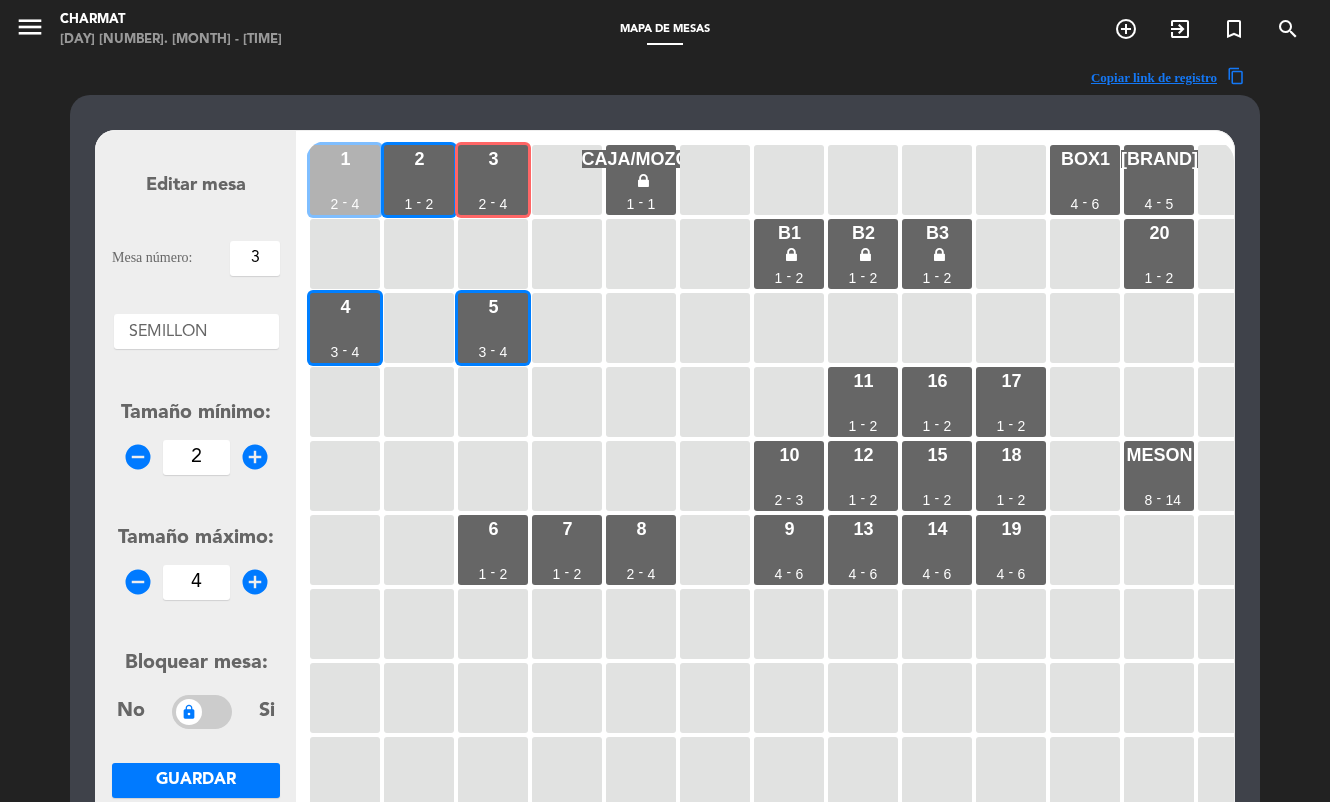 drag, startPoint x: 421, startPoint y: 179, endPoint x: 347, endPoint y: 177, distance: 74.02702 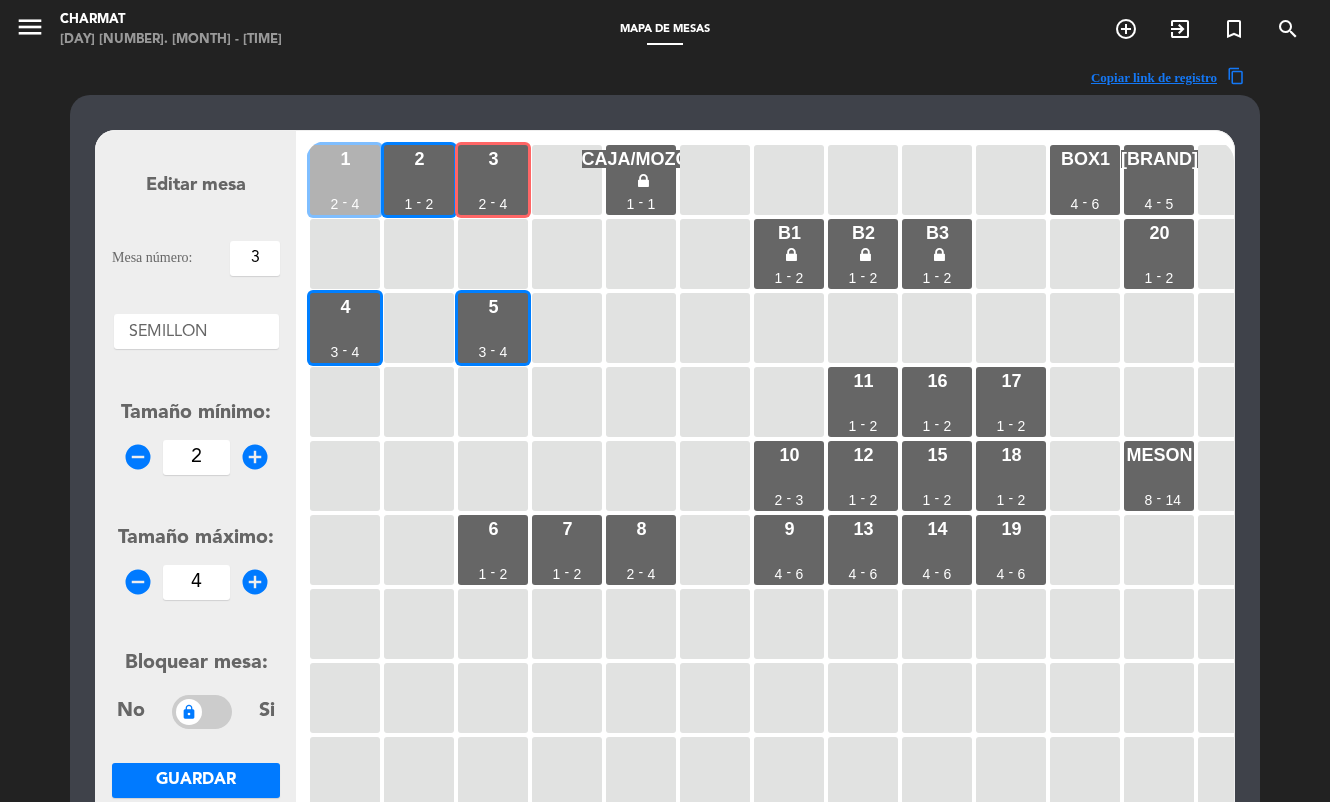 click on "2 1 - 2" at bounding box center [419, 180] 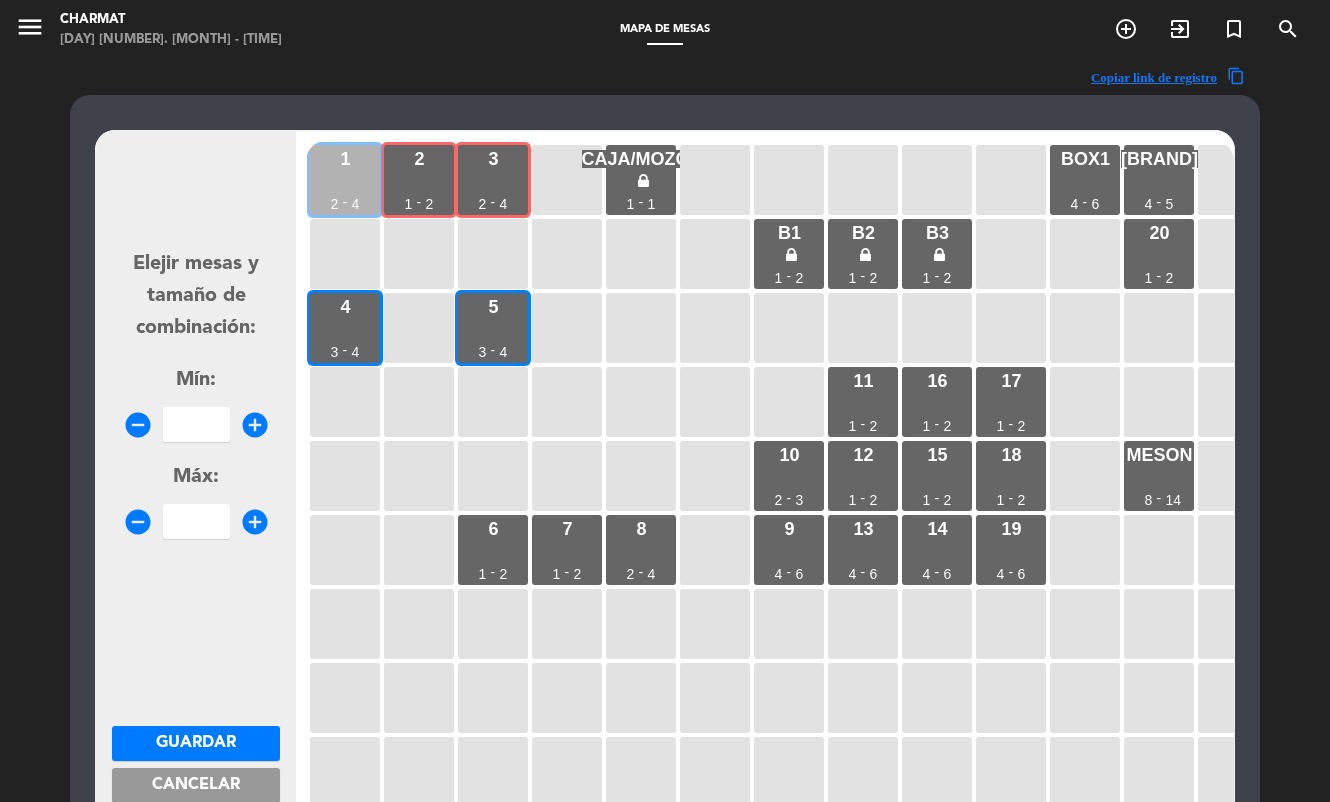 click on "1 2 - 4" at bounding box center (345, 180) 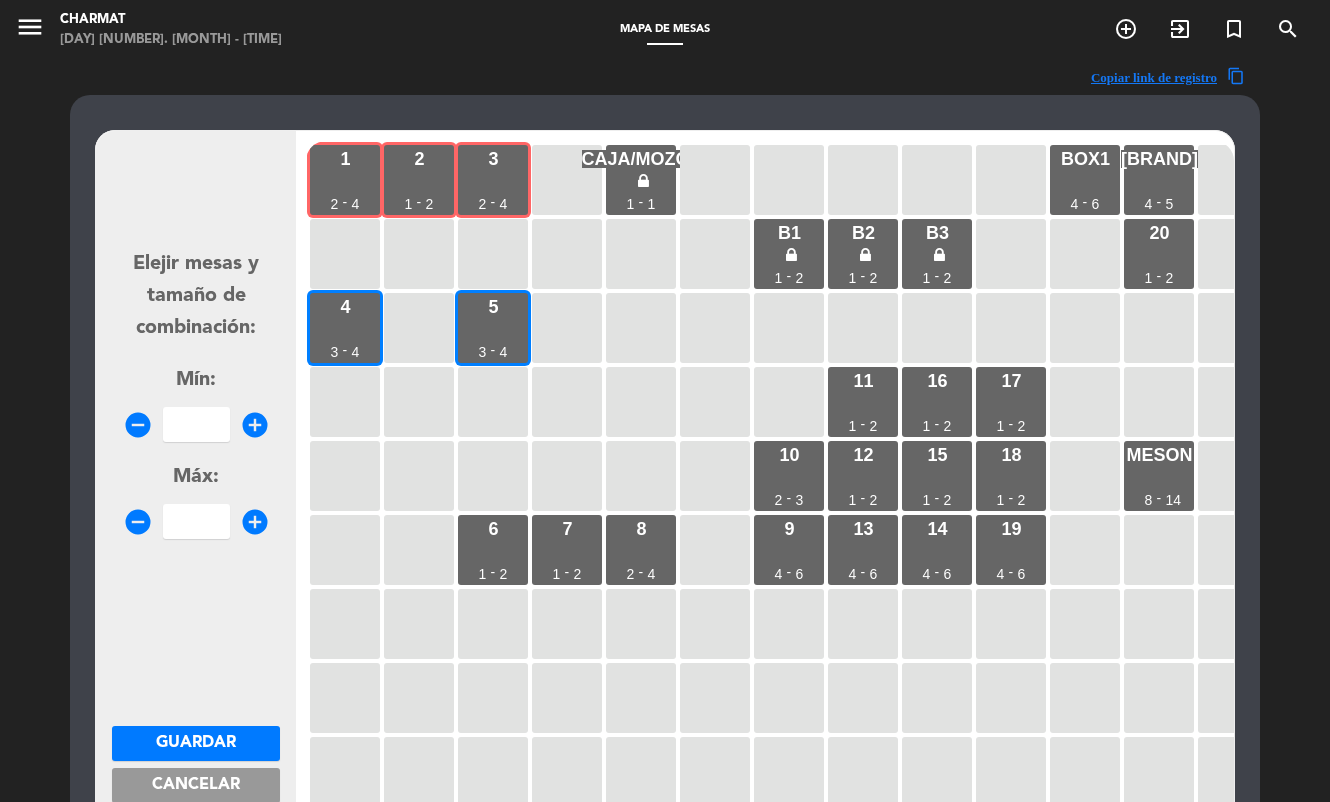 click at bounding box center (196, 424) 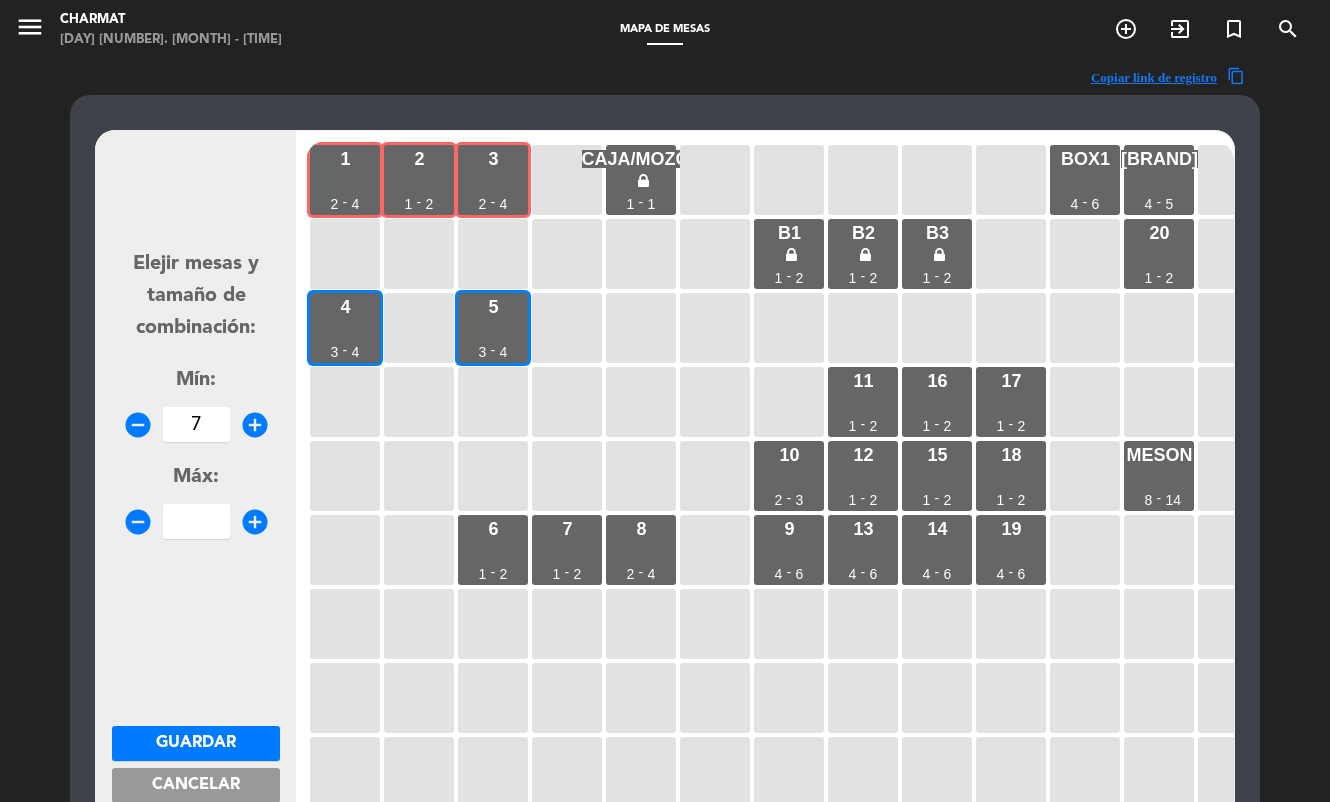 type on "7" 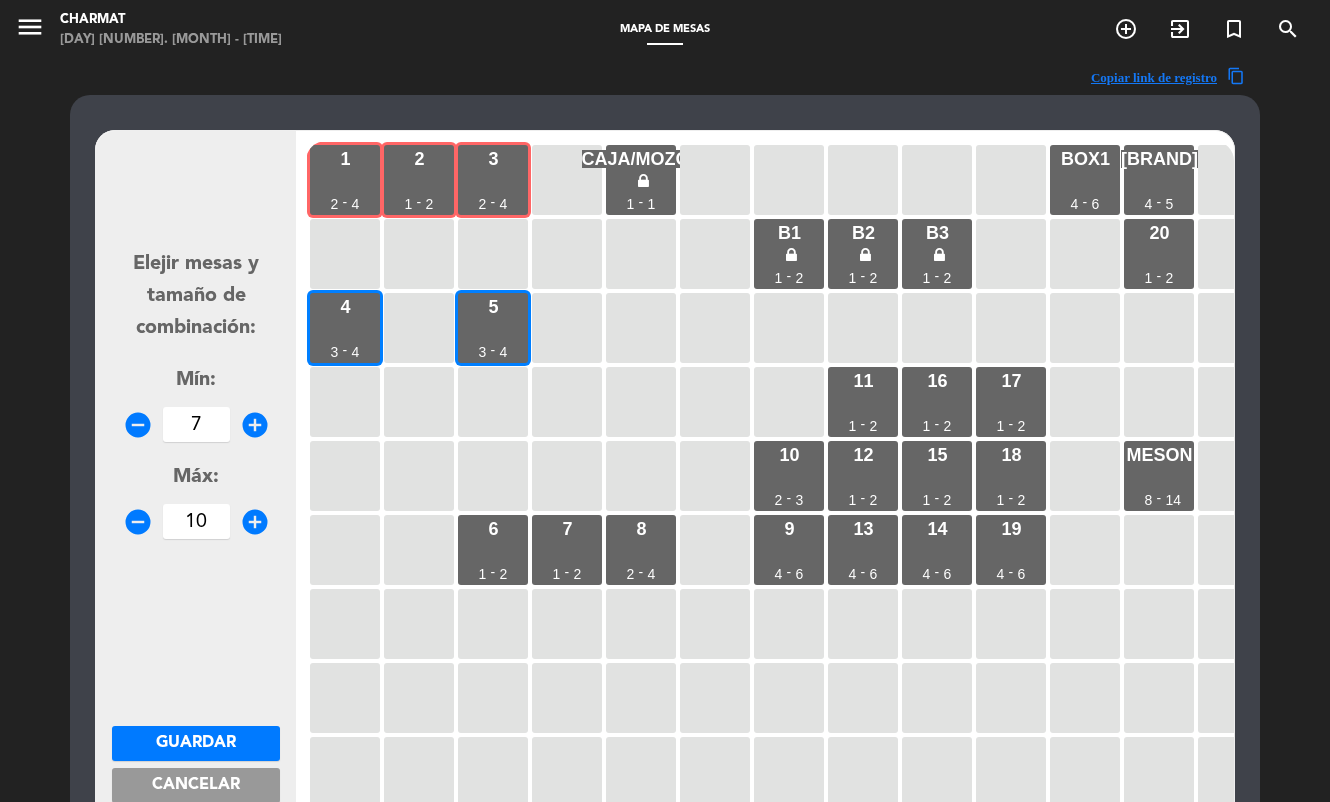 type on "10" 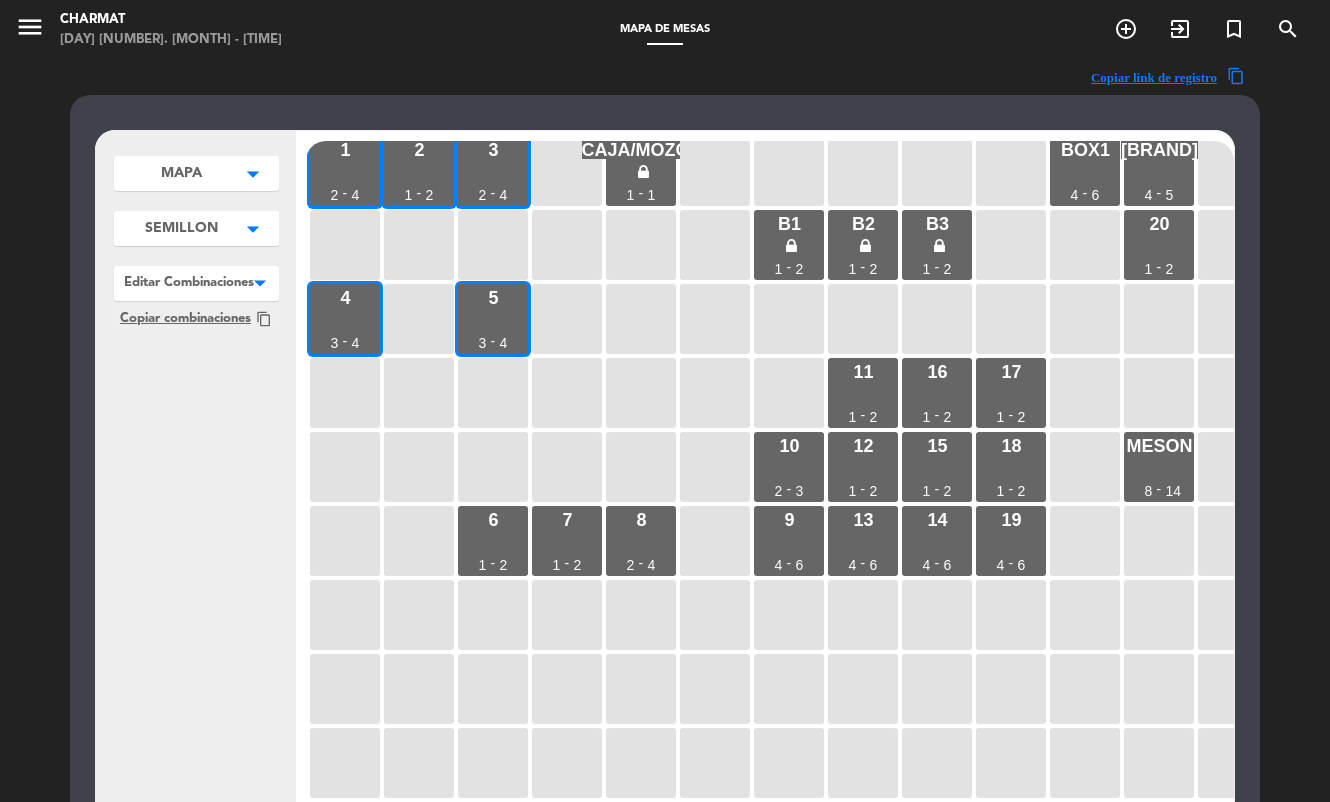 scroll, scrollTop: 0, scrollLeft: 0, axis: both 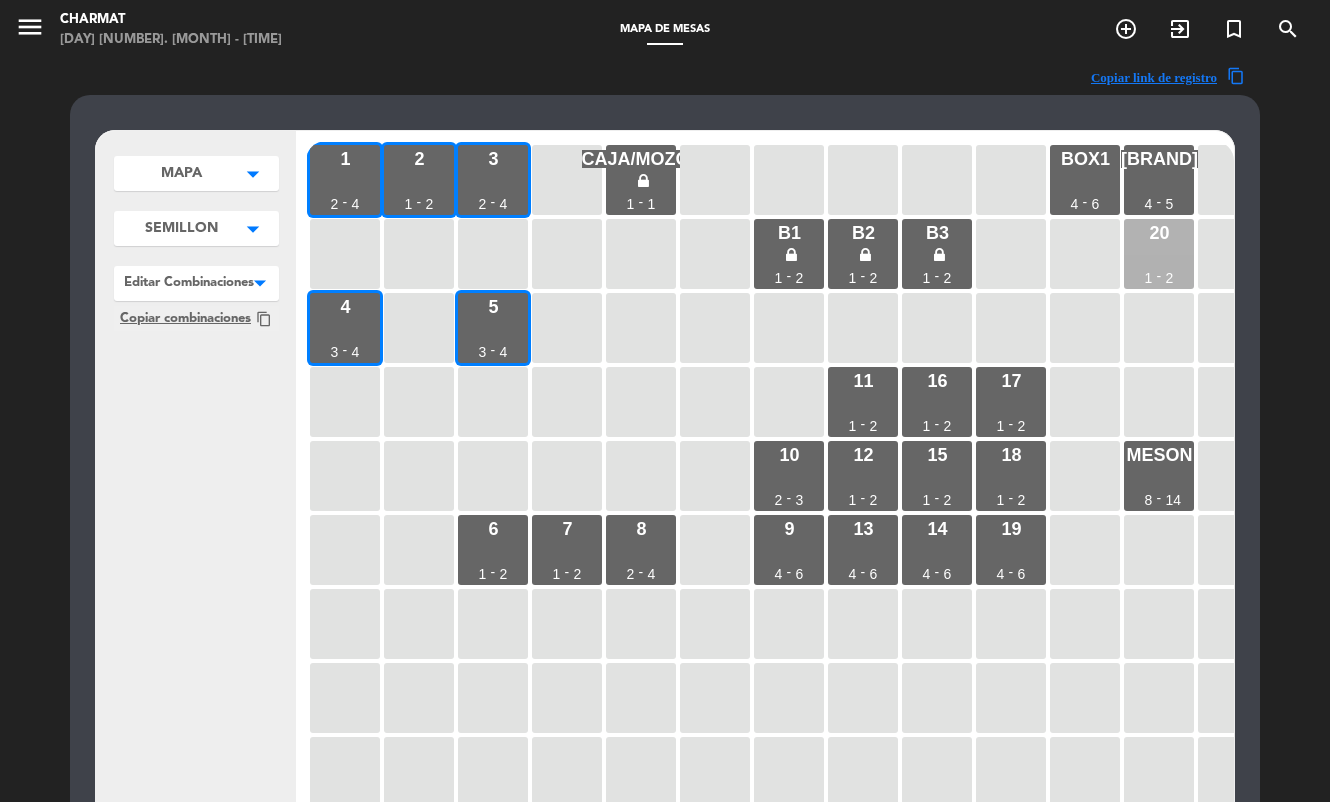 drag, startPoint x: 1161, startPoint y: 192, endPoint x: 1159, endPoint y: 252, distance: 60.033325 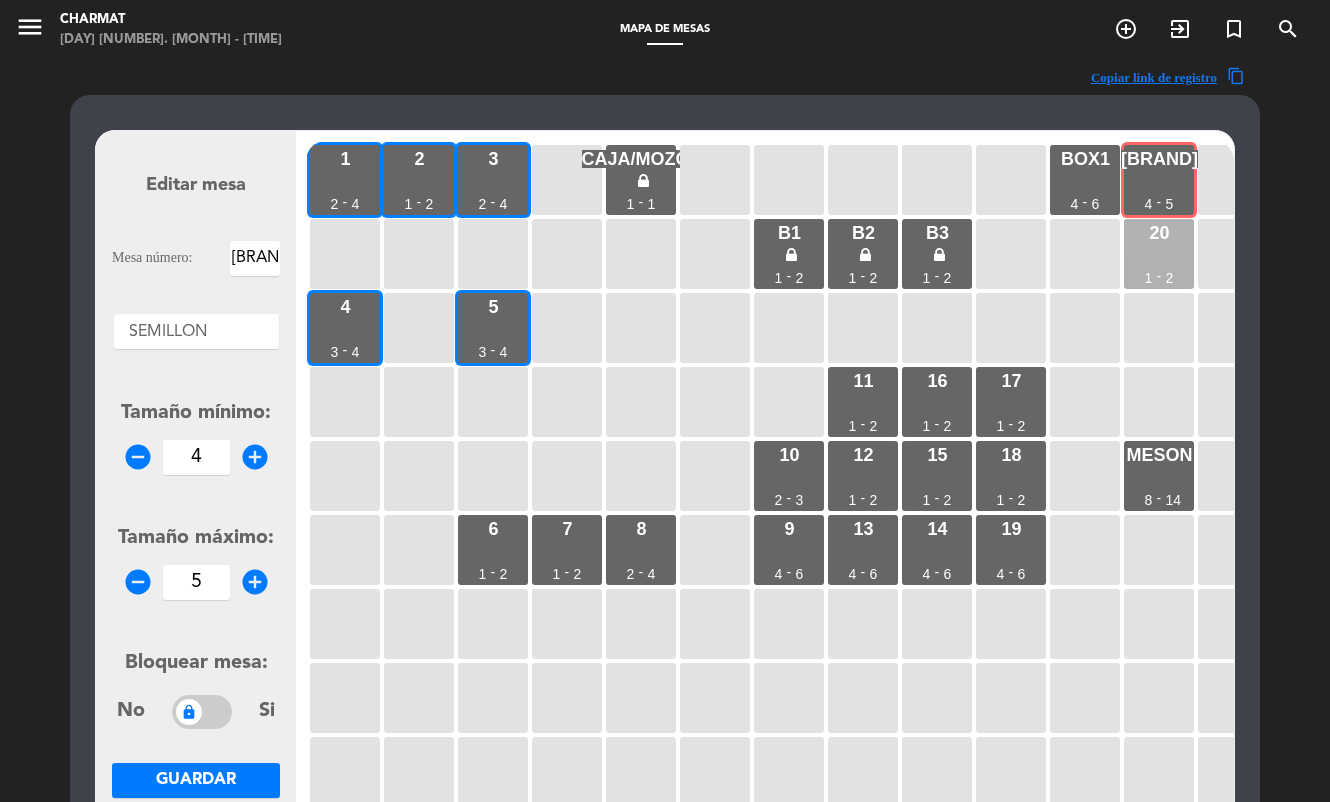 click on "-" at bounding box center (1159, 276) 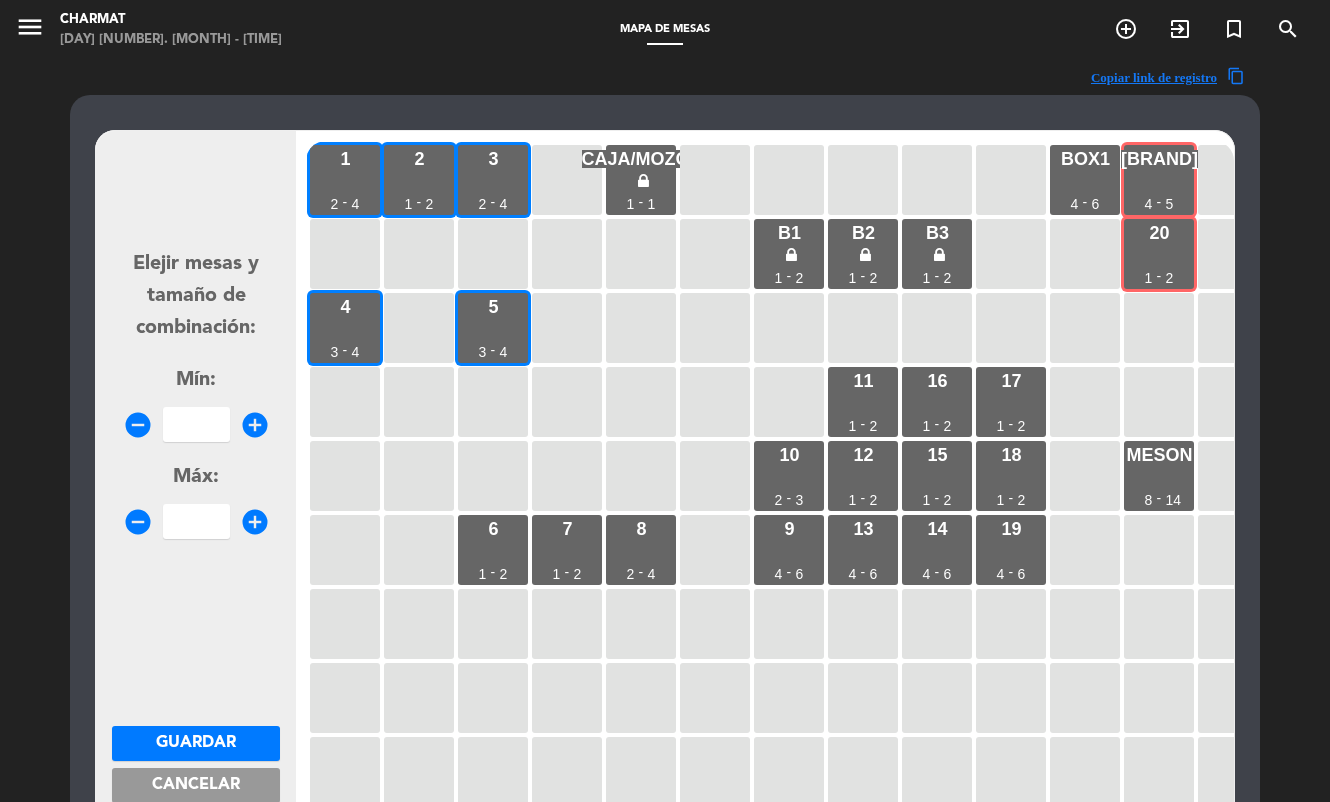 click at bounding box center [196, 424] 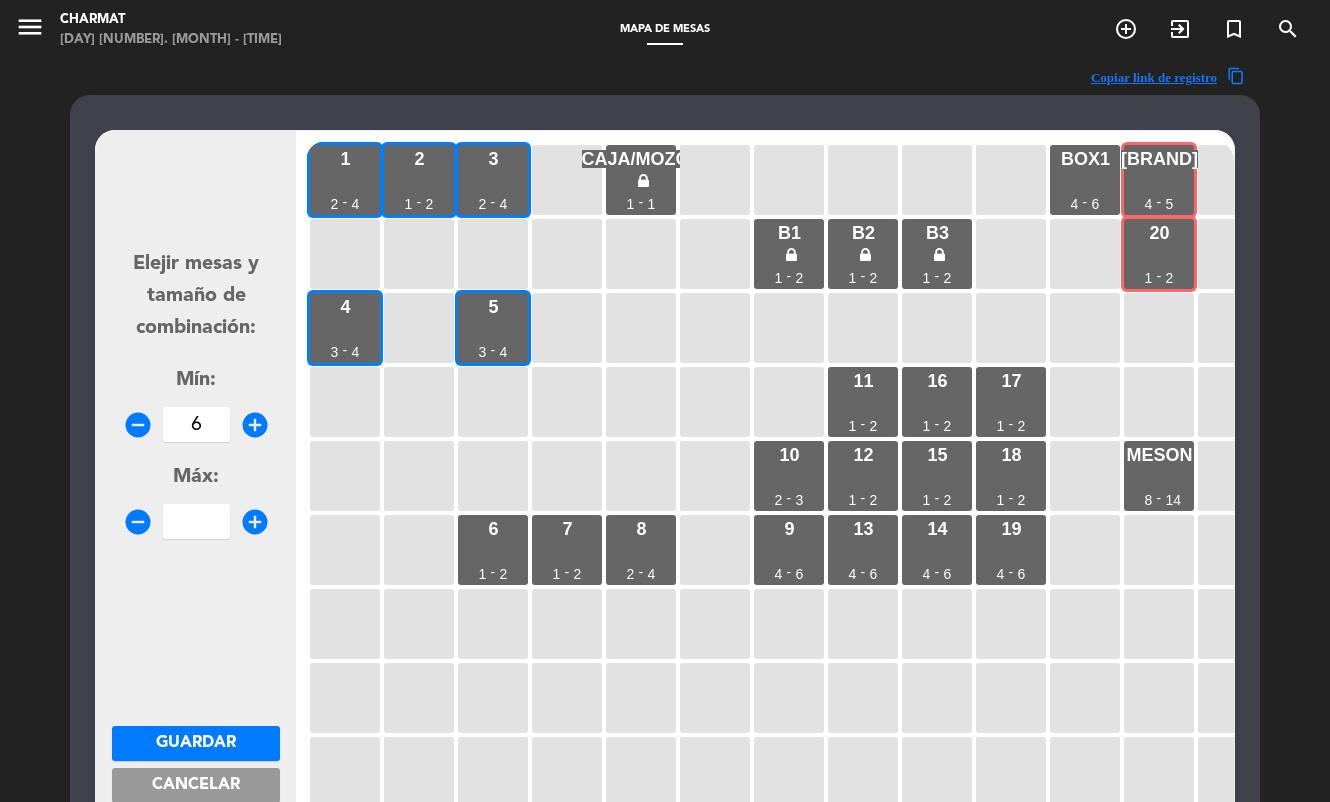 type on "6" 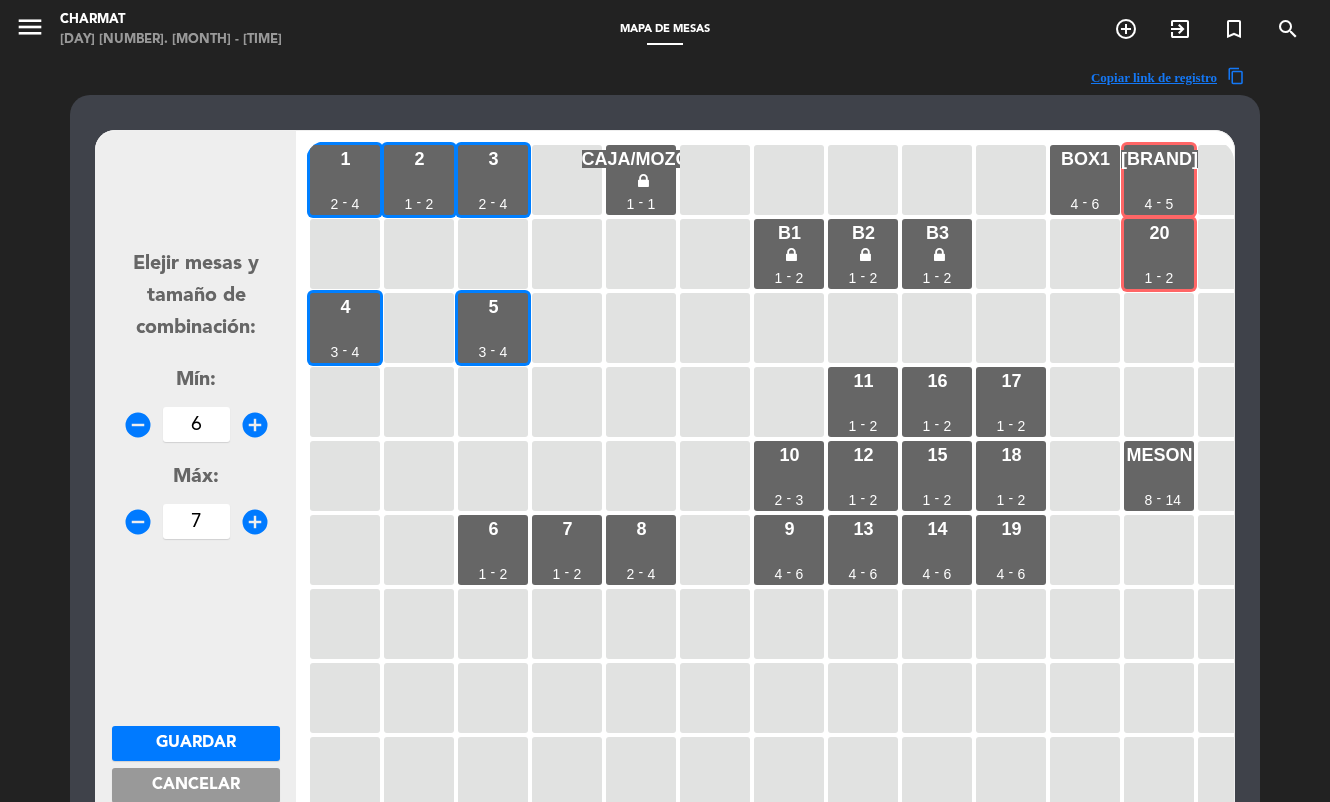 type on "7" 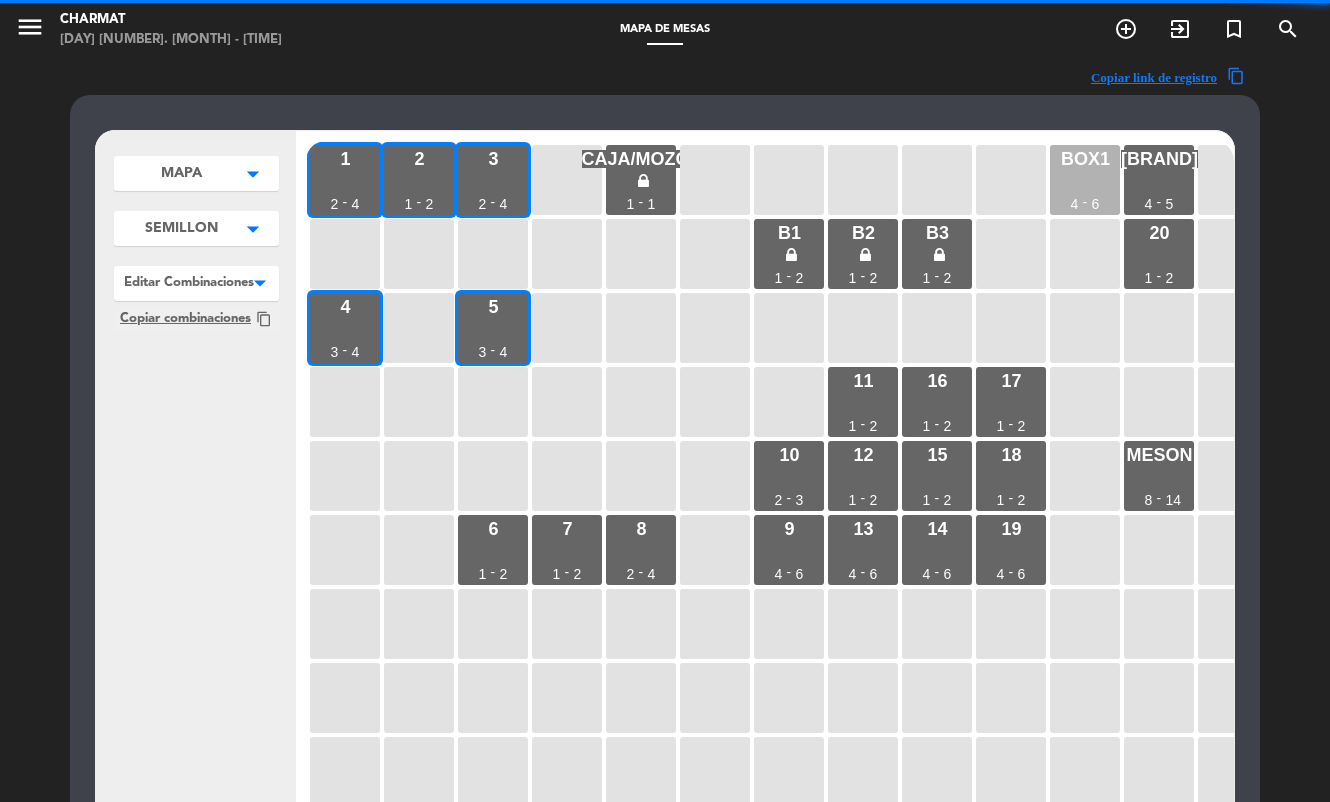 click on "BOX1" at bounding box center (1085, 159) 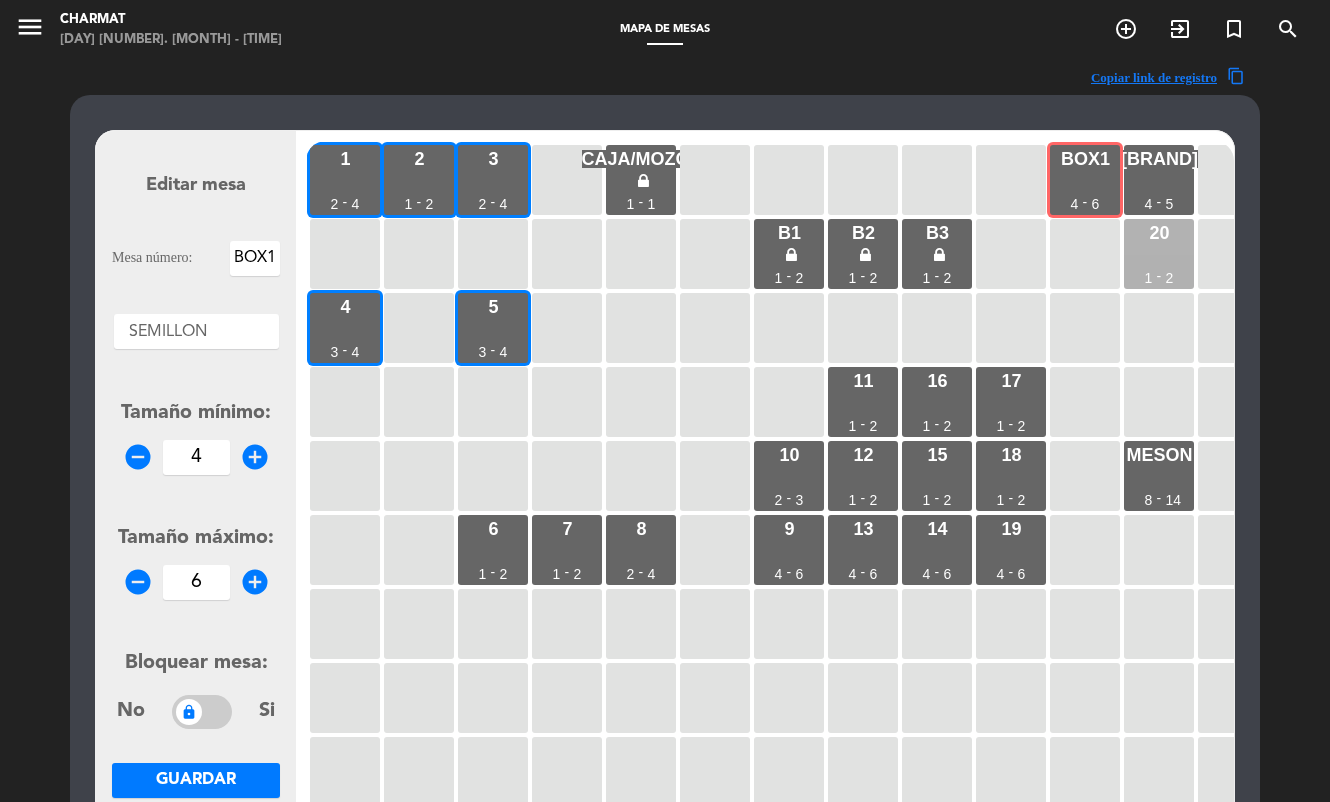 click on "[NUMBER] [NUMBER] - [NUMBER]" at bounding box center (1159, 254) 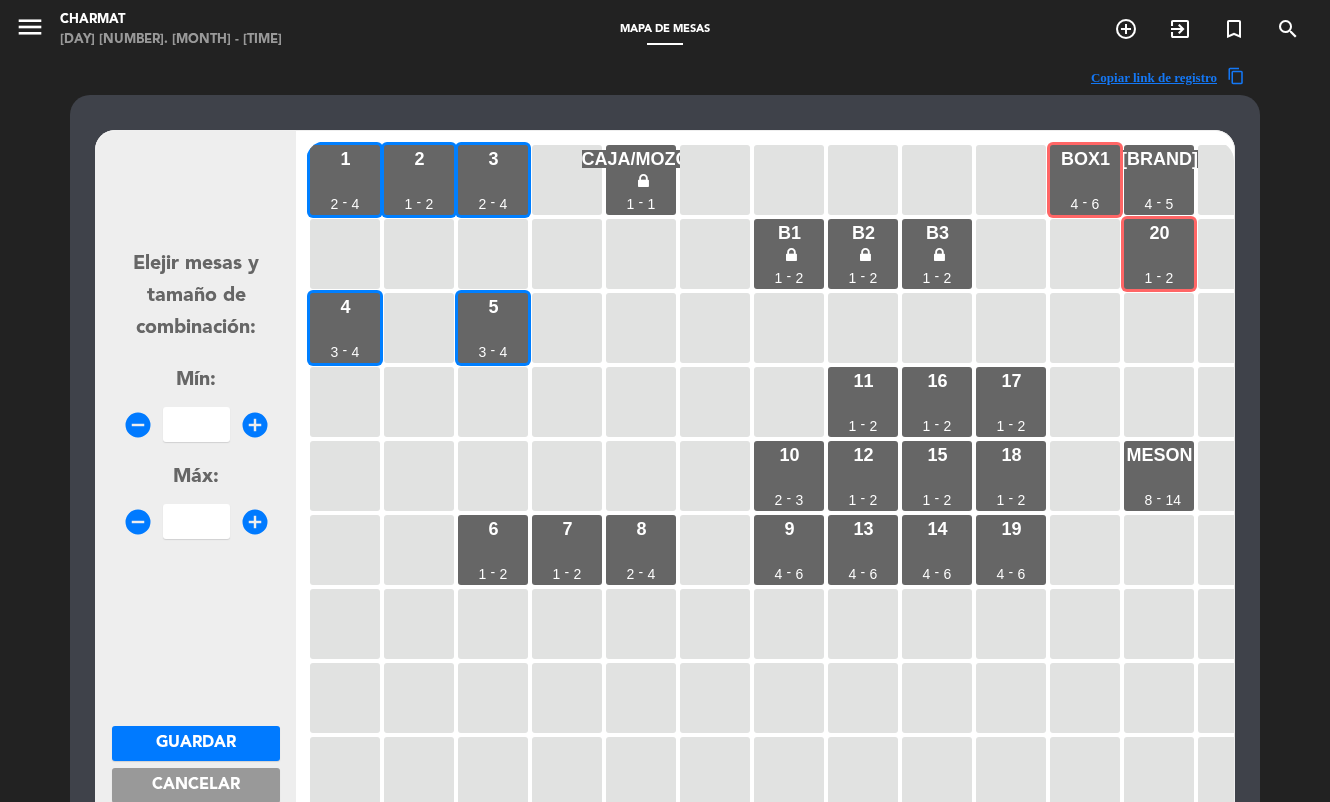 click at bounding box center [196, 424] 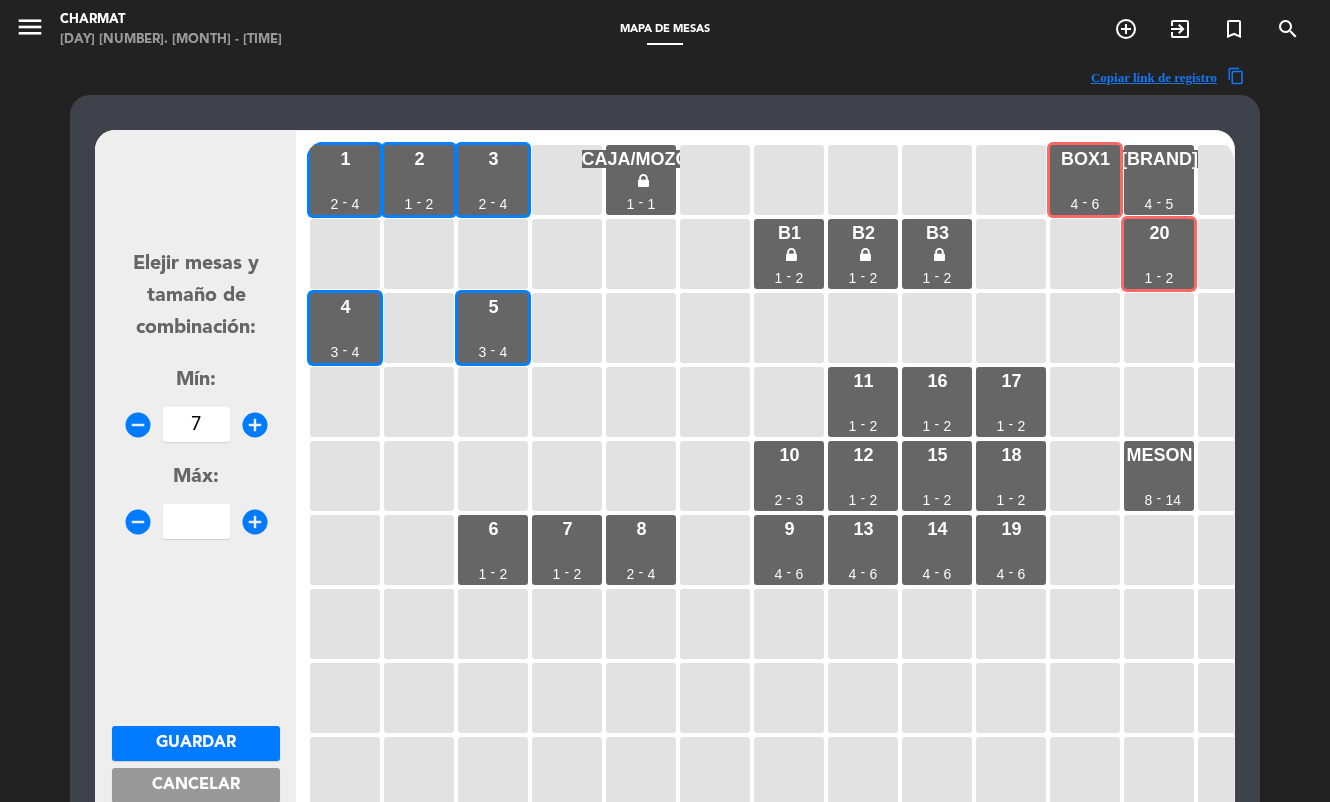 type on "7" 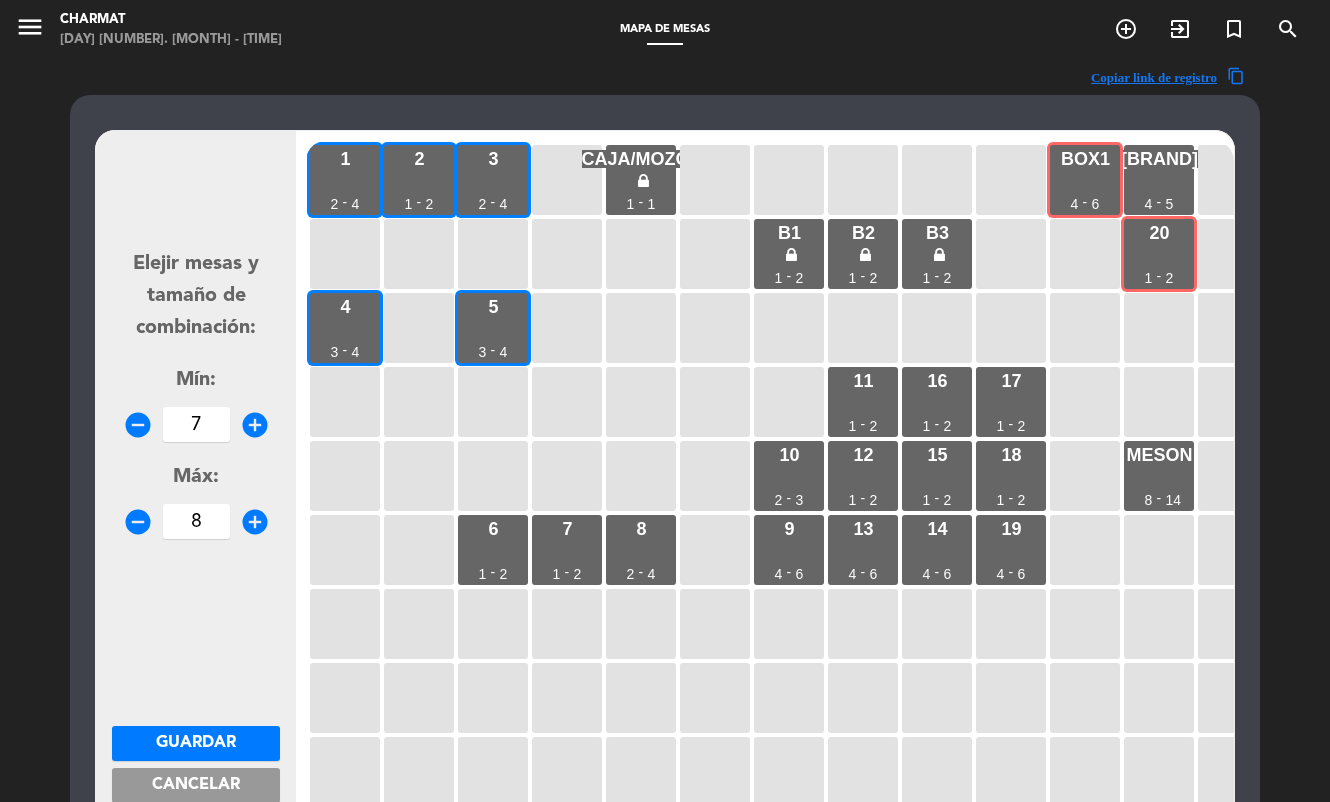 type on "8" 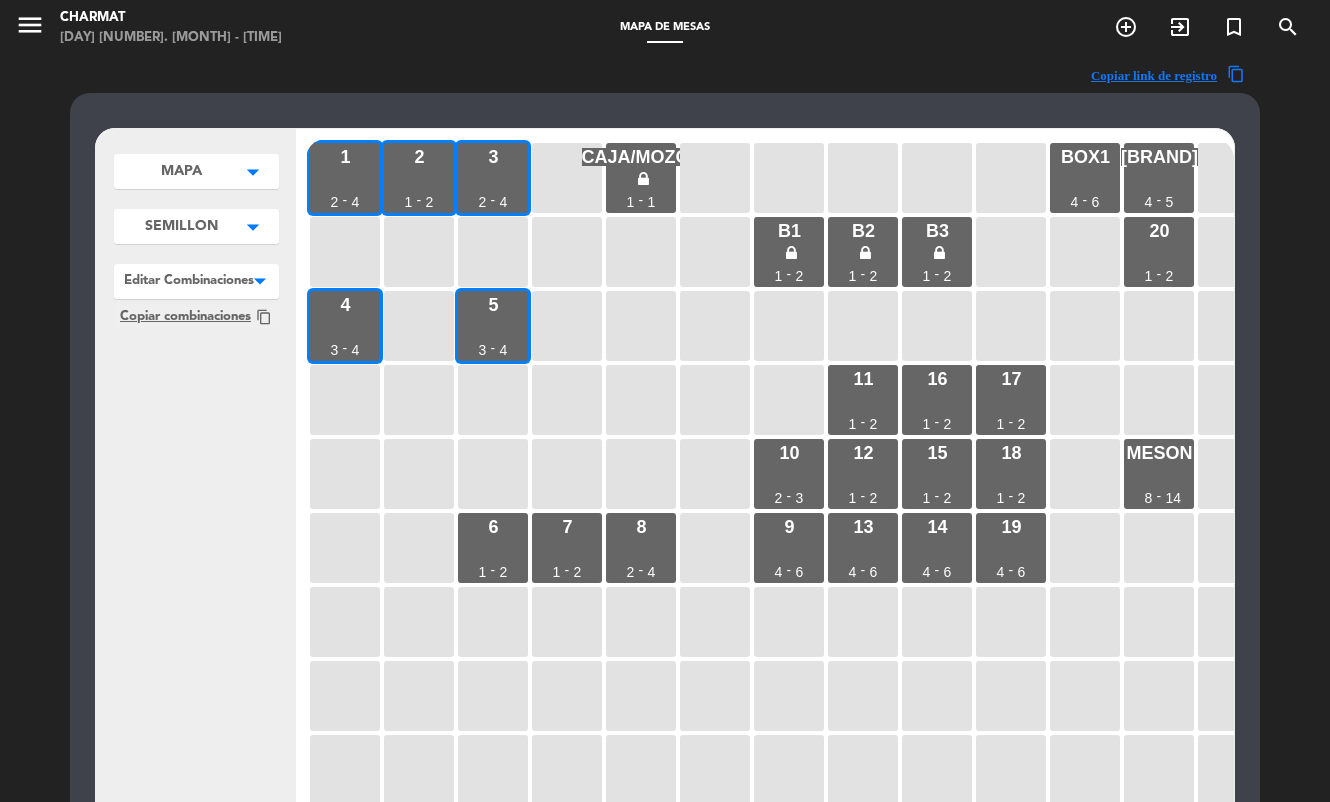 scroll, scrollTop: 0, scrollLeft: 0, axis: both 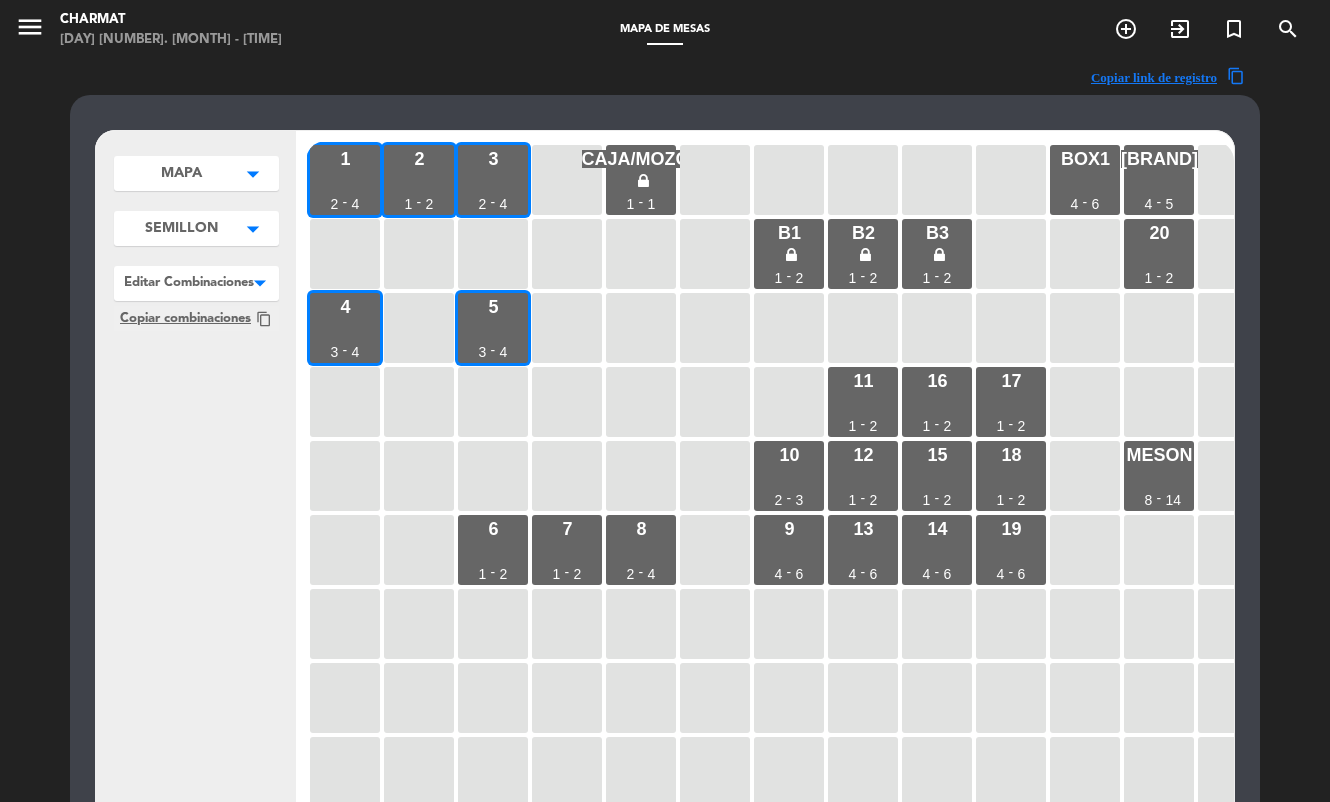 click on "Copiar link de registro content_copy MAPA arrow_drop_down MAPA edit  renombrar   borrar  Agregar SEMILLON arrow_drop_down SALON CHARMAT edit  renombrar   borrar  BARRA edit  renombrar   borrar  MERLOT edit  renombrar   borrar  SEMILLON edit  renombrar   borrar  PETIT VERDOT edit  renombrar   borrar  SALA CHAMPENOISE edit  renombrar   borrar  Agregar Editar Combinaciones × Editar Combinaciones × Copiar combinaciones content_copy settings_applications  Configuraciones de área   1 2 - 4  2 1 - 2  3 2 - 4    CAJA/MOZOS 1 - 1            BOX1 4 - 6  BOX2 4 - 5                              B1 1 - 2  B2 1 - 2  B3 1 - 2      20 1 - 2                  4 3 - 4    5 3 - 4                                                  11 1 - 2  16 1 - 2  17 1 - 2                                  10 2 - 3  12 1 - 2  15 1 - 2  18 1 - 2    MESON 8 - 14                      6 1 - 2  7 1 - 2  8 2 - 4    9 4 - 6  13 4 - 6  14 4 - 6  19 4 - 6" 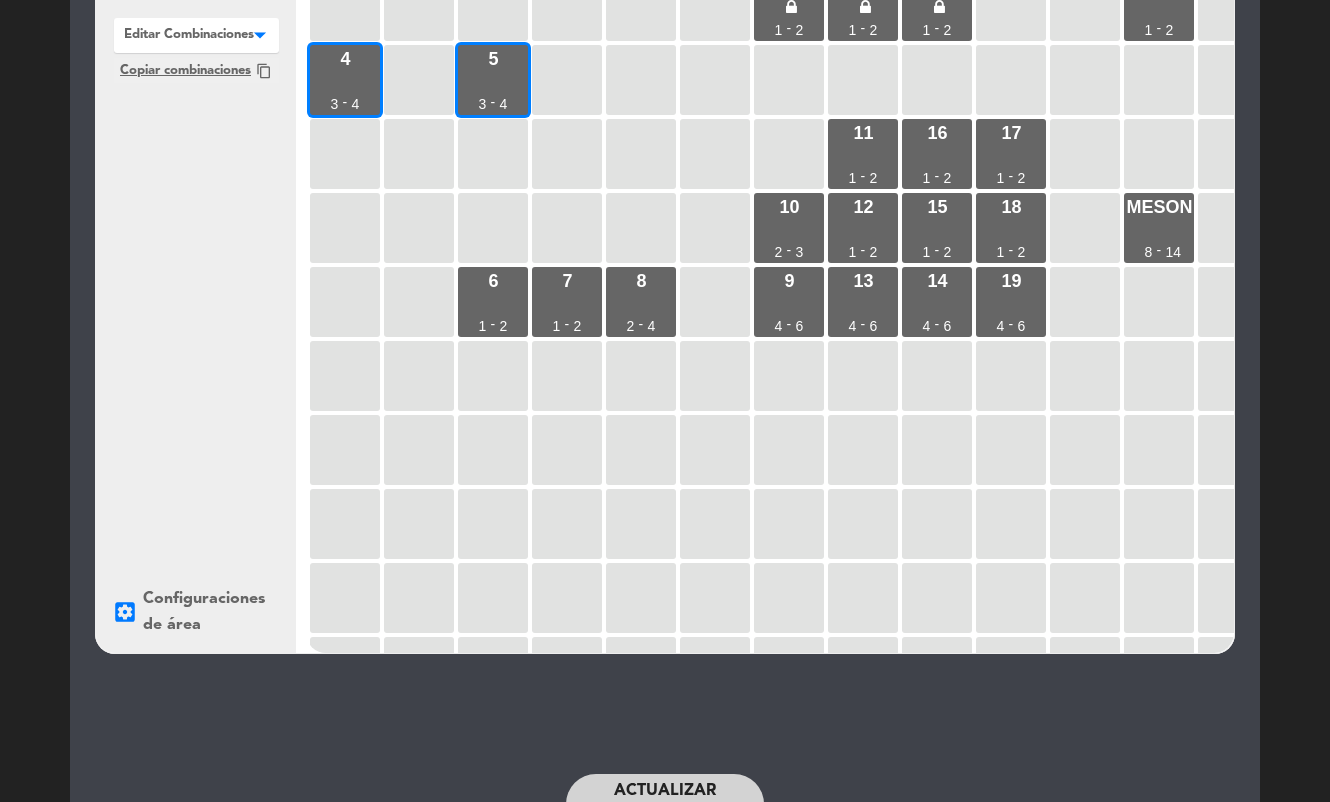 scroll, scrollTop: 355, scrollLeft: 0, axis: vertical 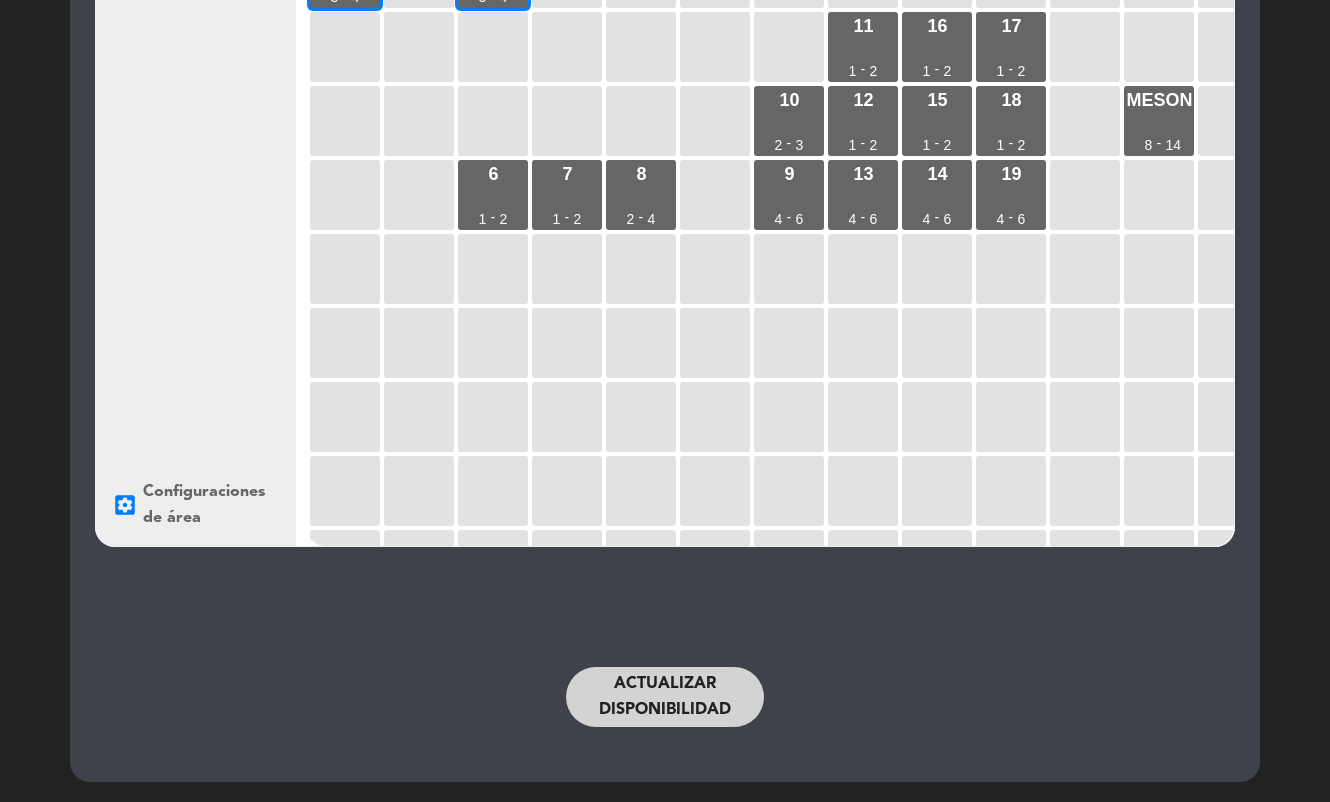 click on "Actualizar disponibilidad" 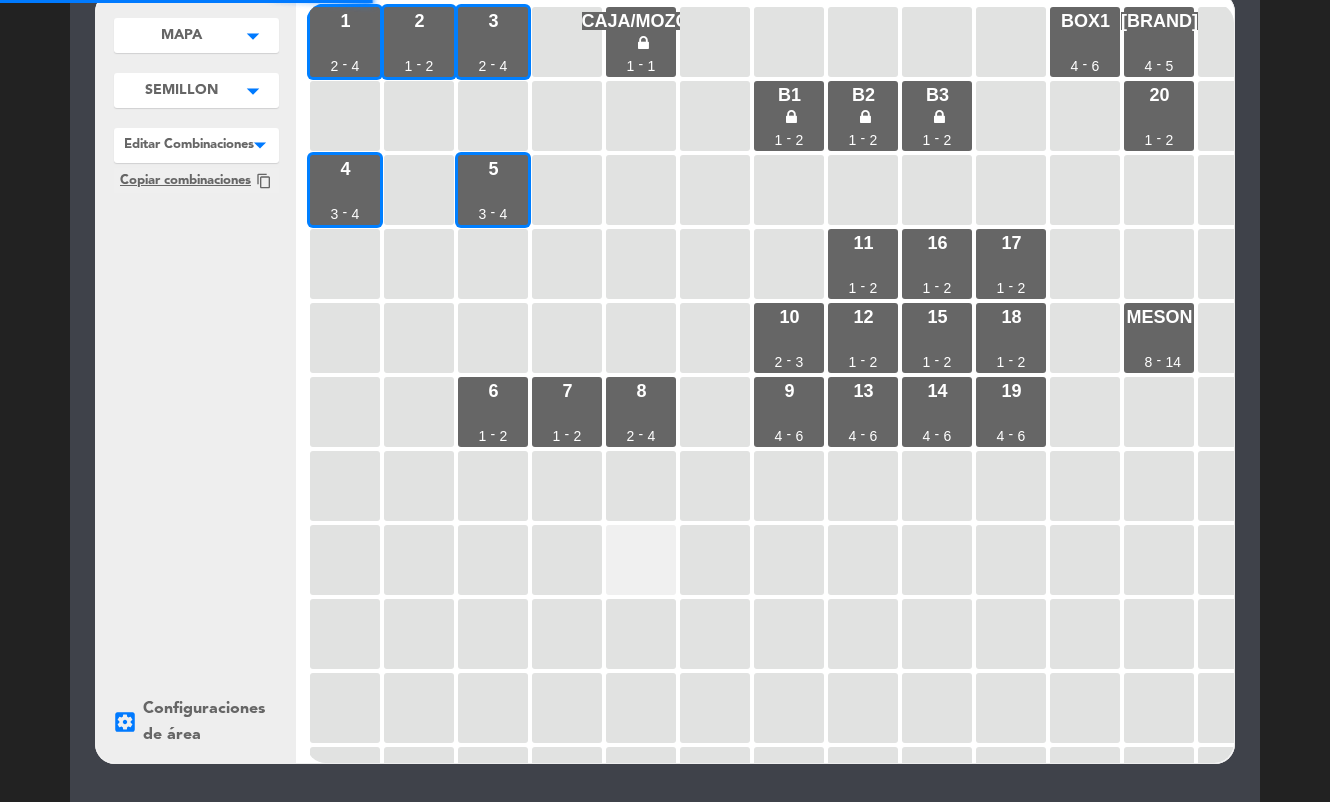 scroll, scrollTop: 0, scrollLeft: 0, axis: both 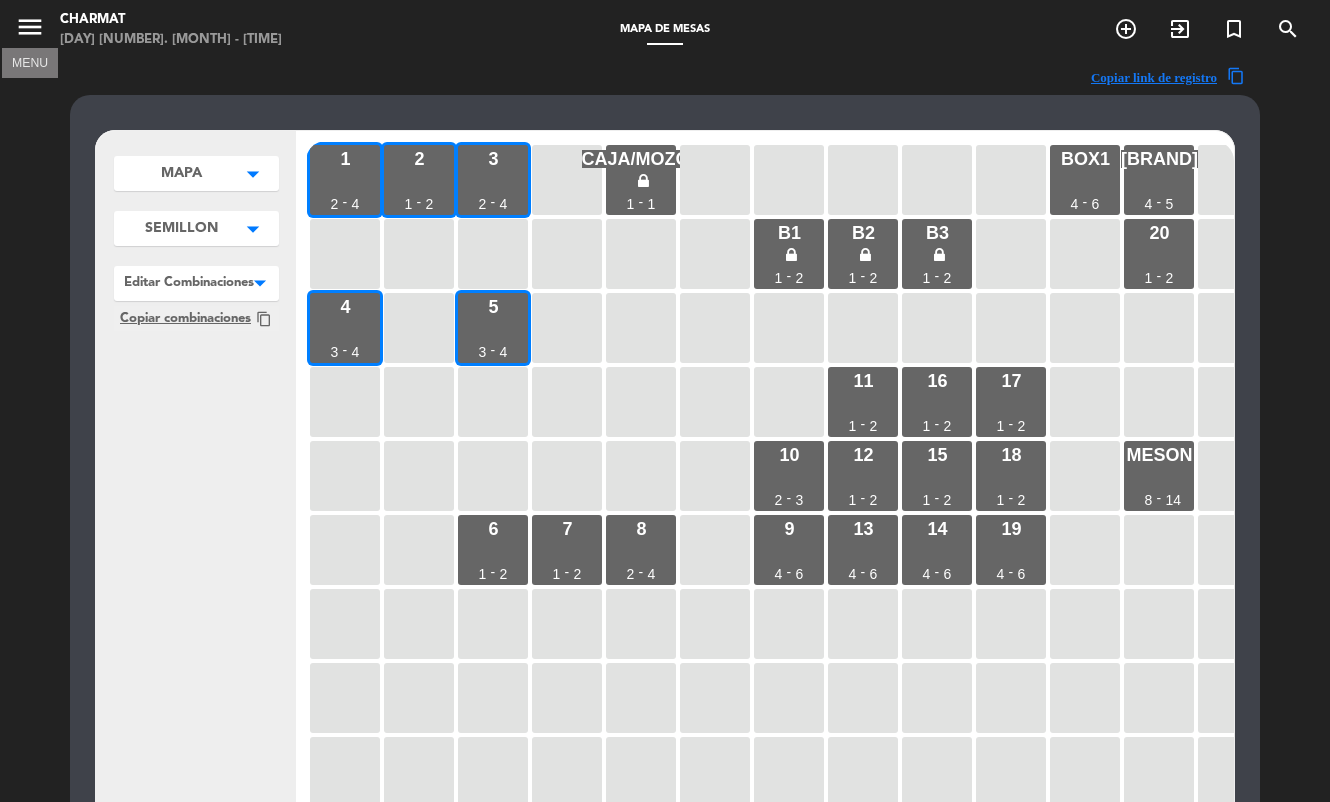 click on "menu" at bounding box center [30, 27] 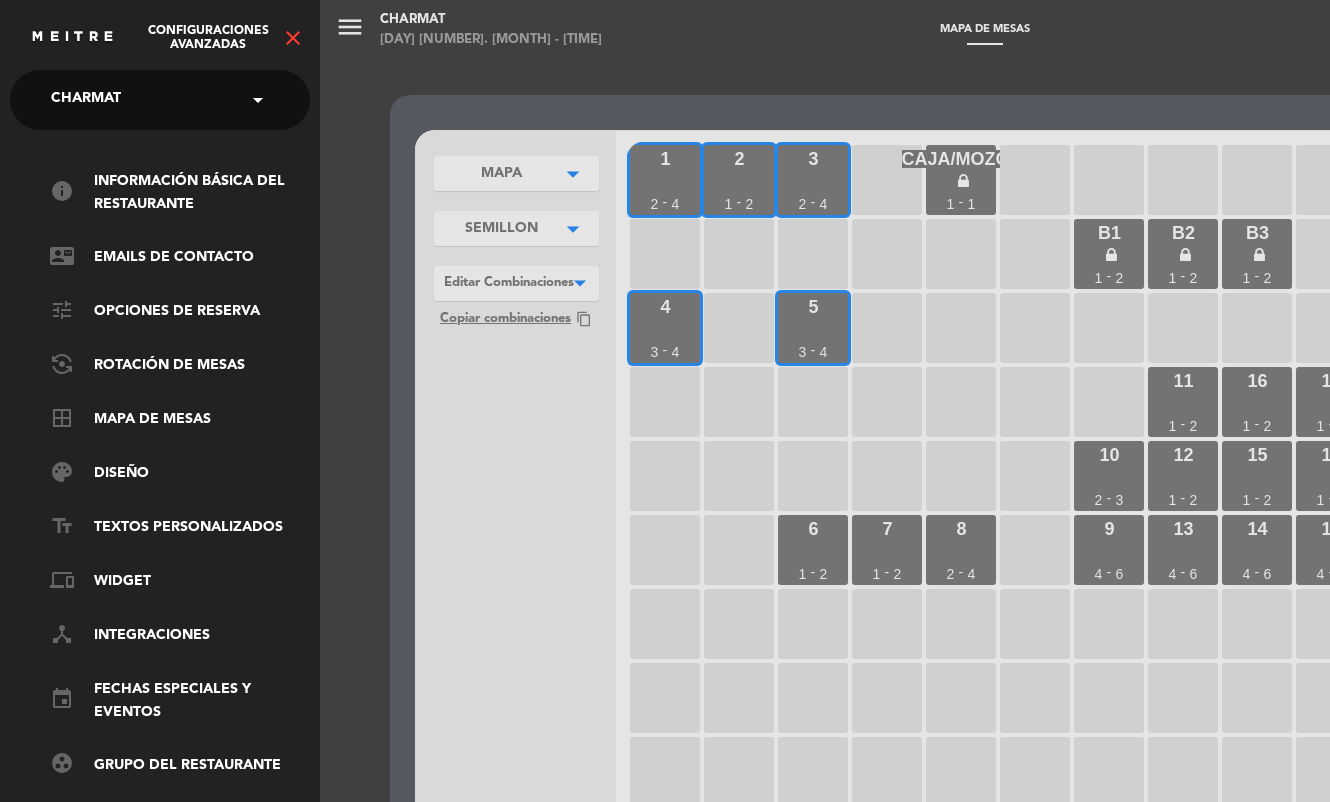 click on "close" 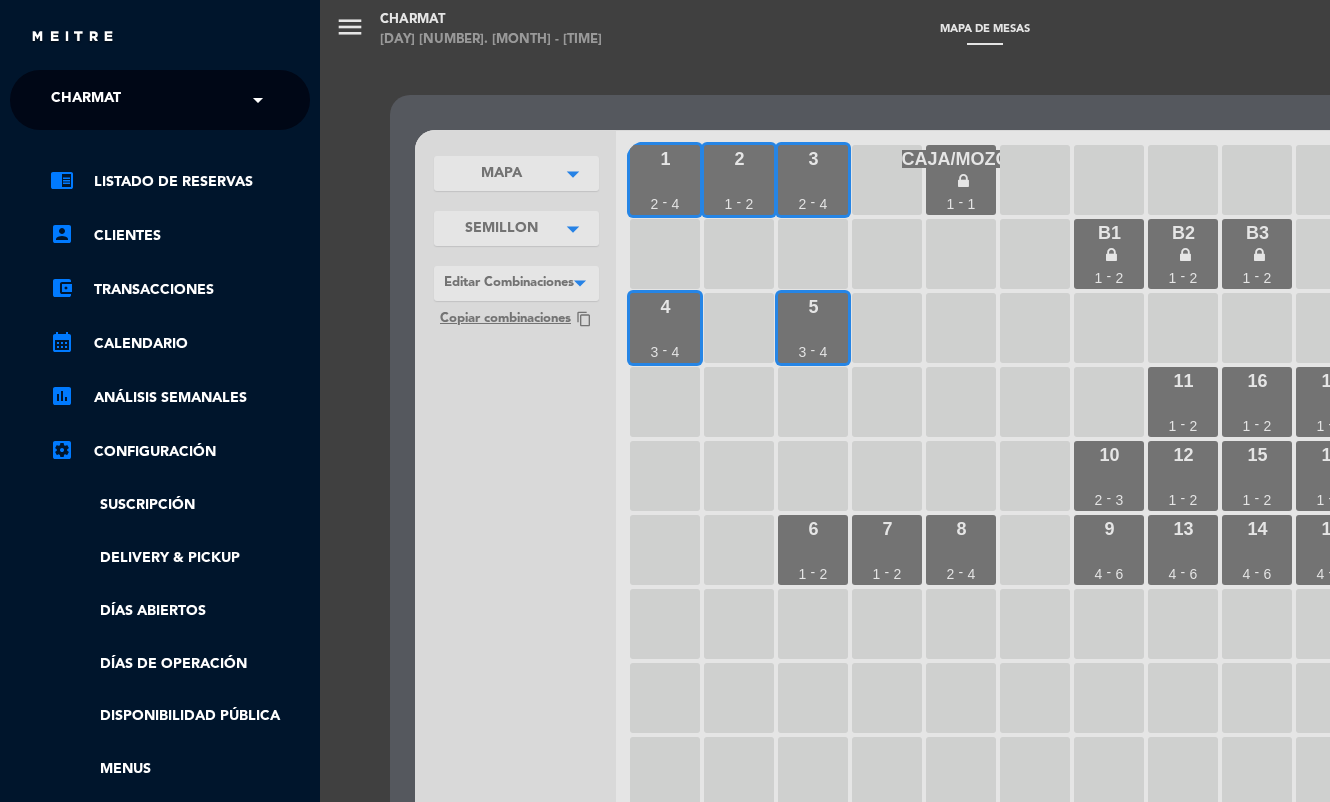 click on "× Charmat" 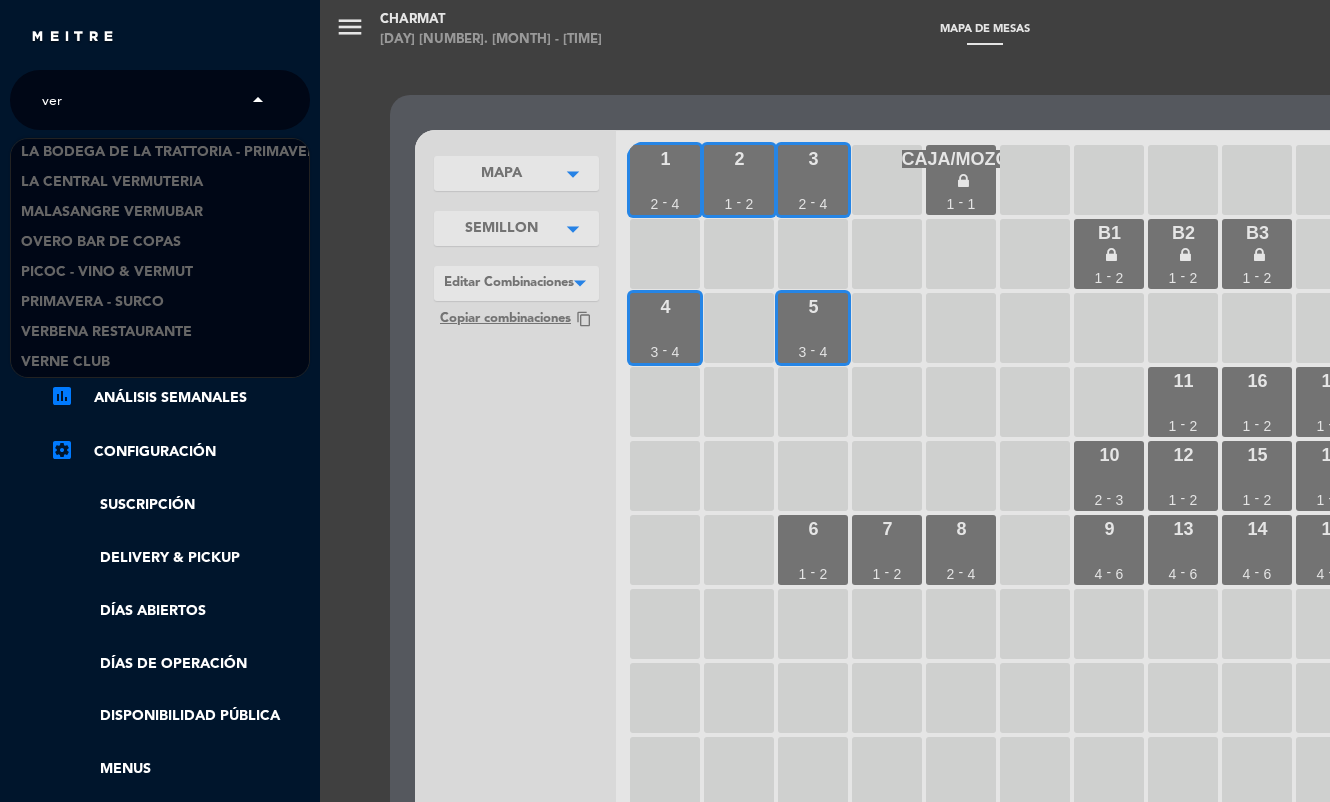 scroll, scrollTop: 0, scrollLeft: 0, axis: both 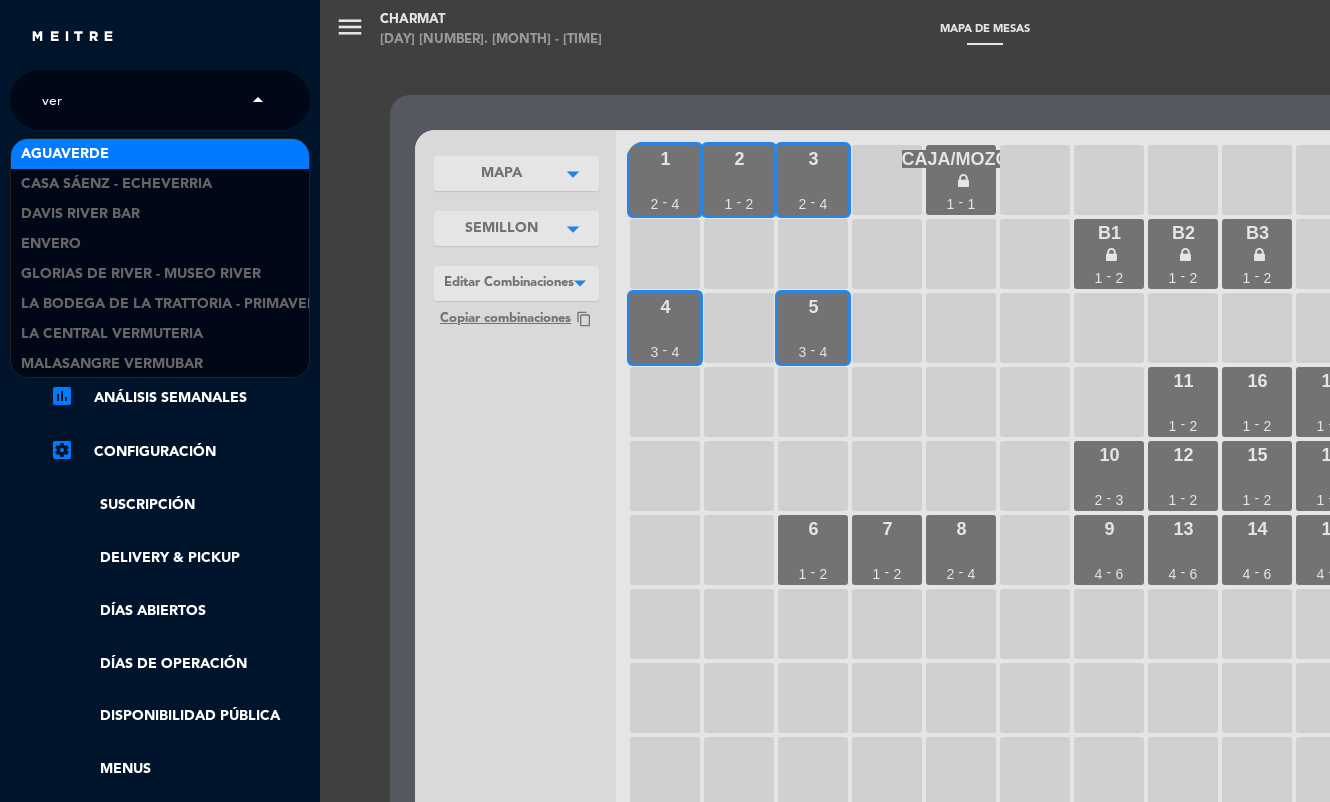 type on "verb" 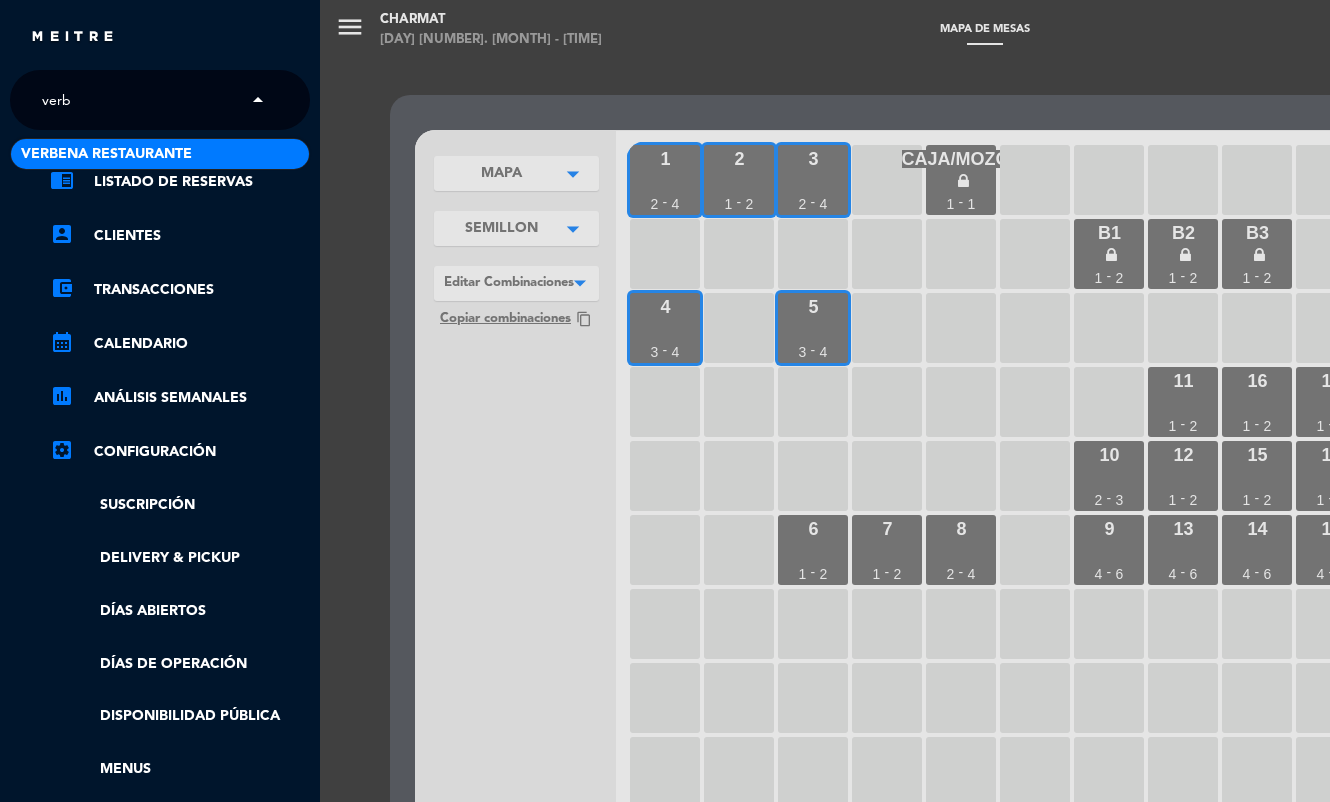 click on "Verbena Restaurante" at bounding box center [106, 154] 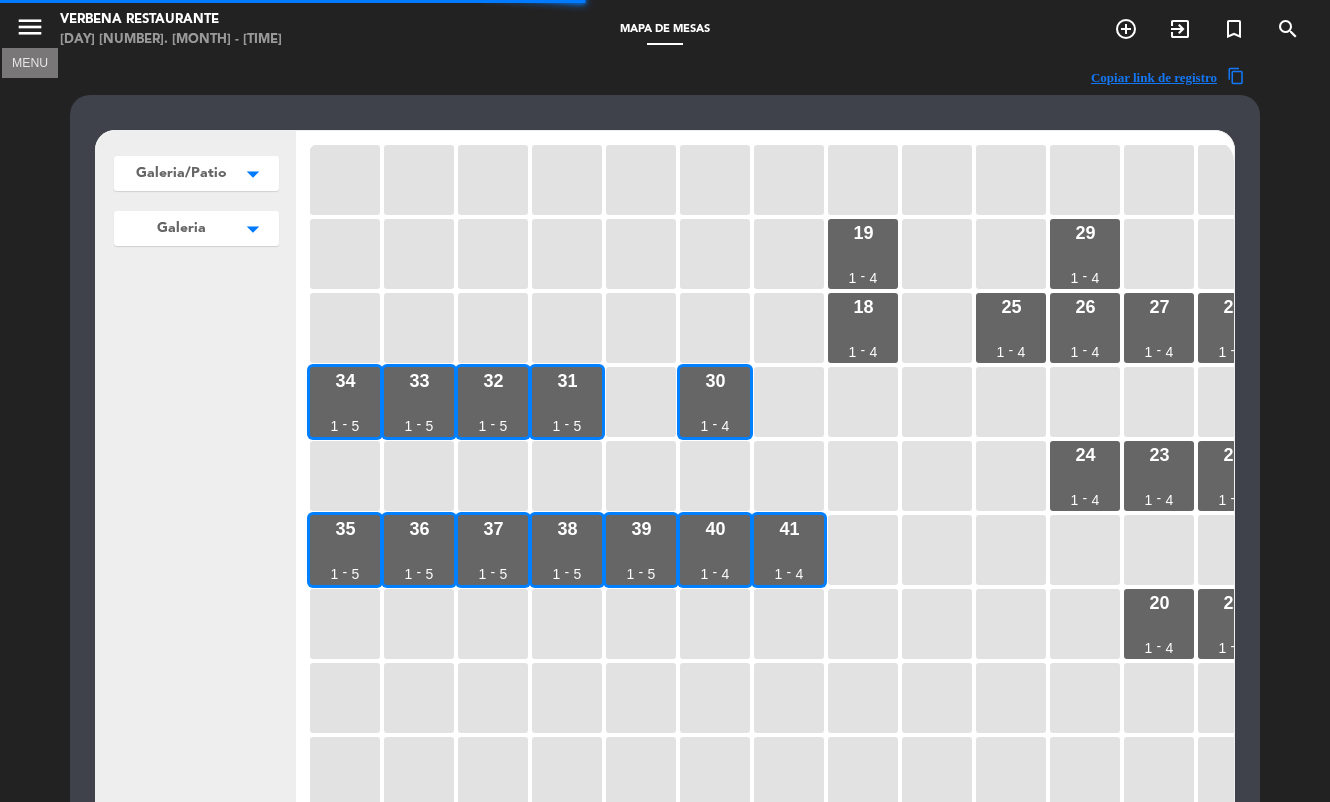 click on "menu" at bounding box center [30, 27] 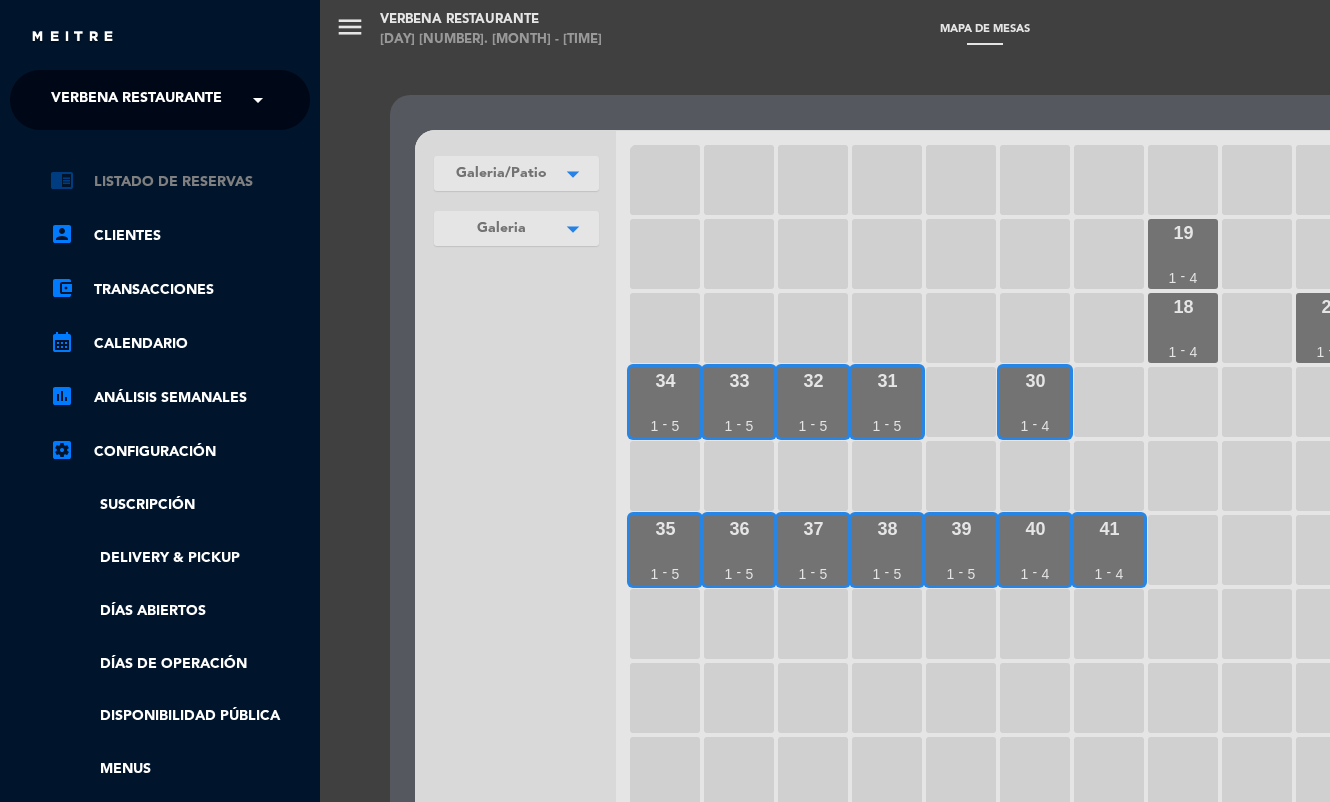 click on "chrome_reader_mode   Listado de Reservas" 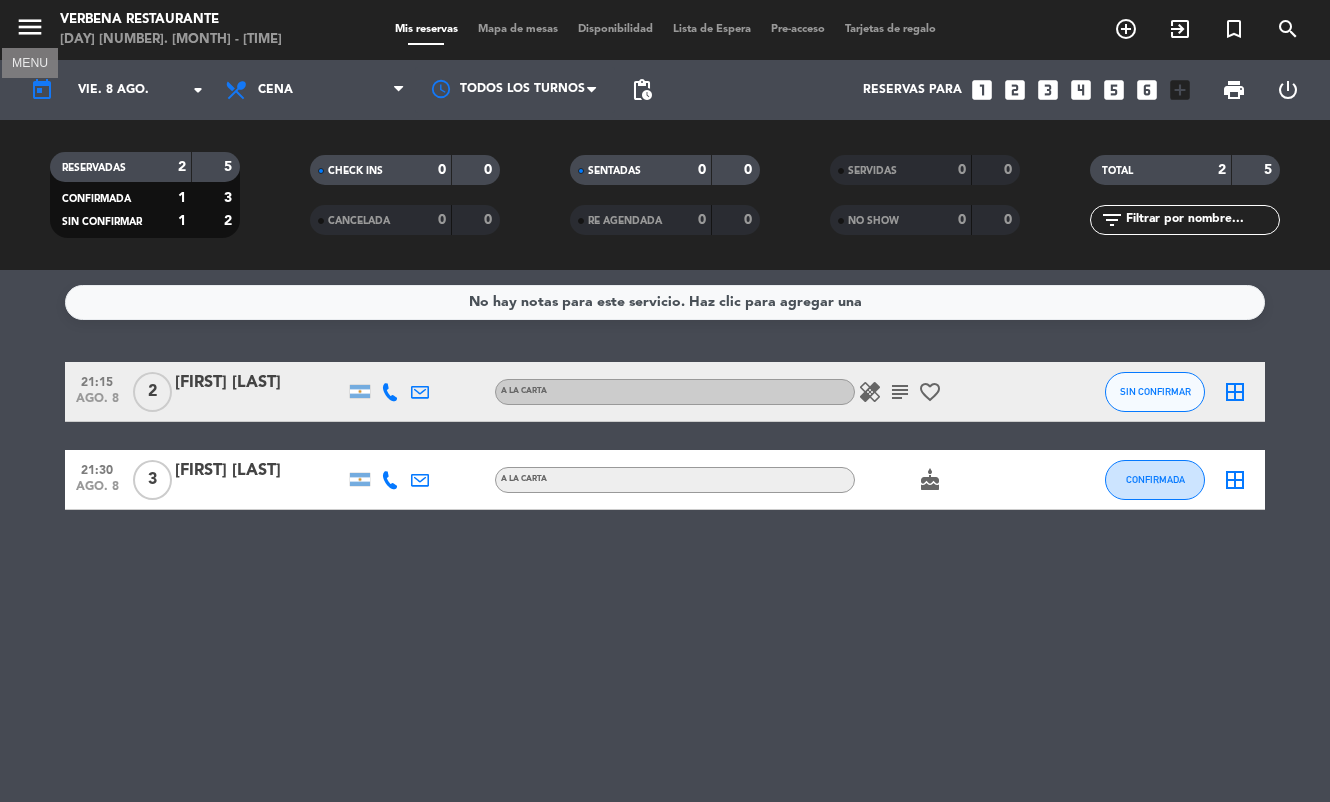 click on "menu" at bounding box center (30, 27) 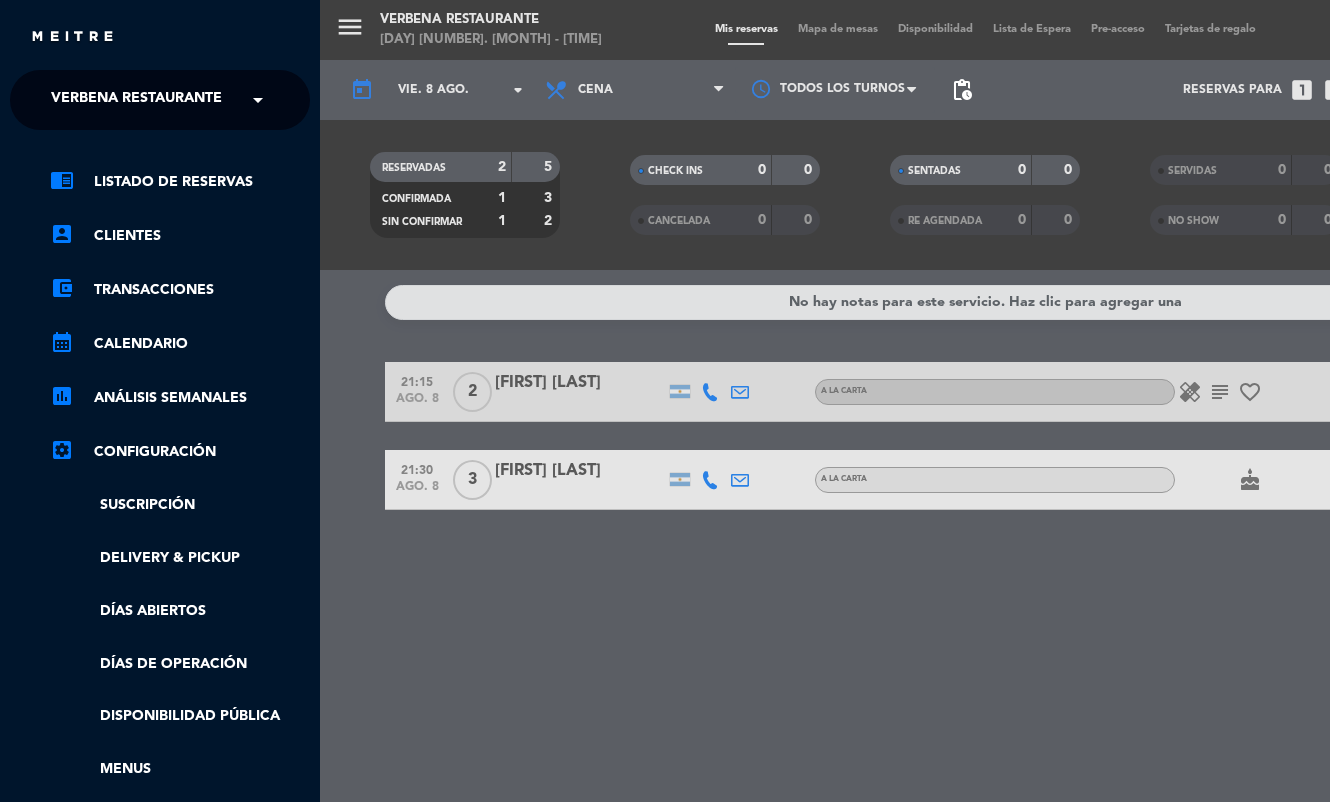 type 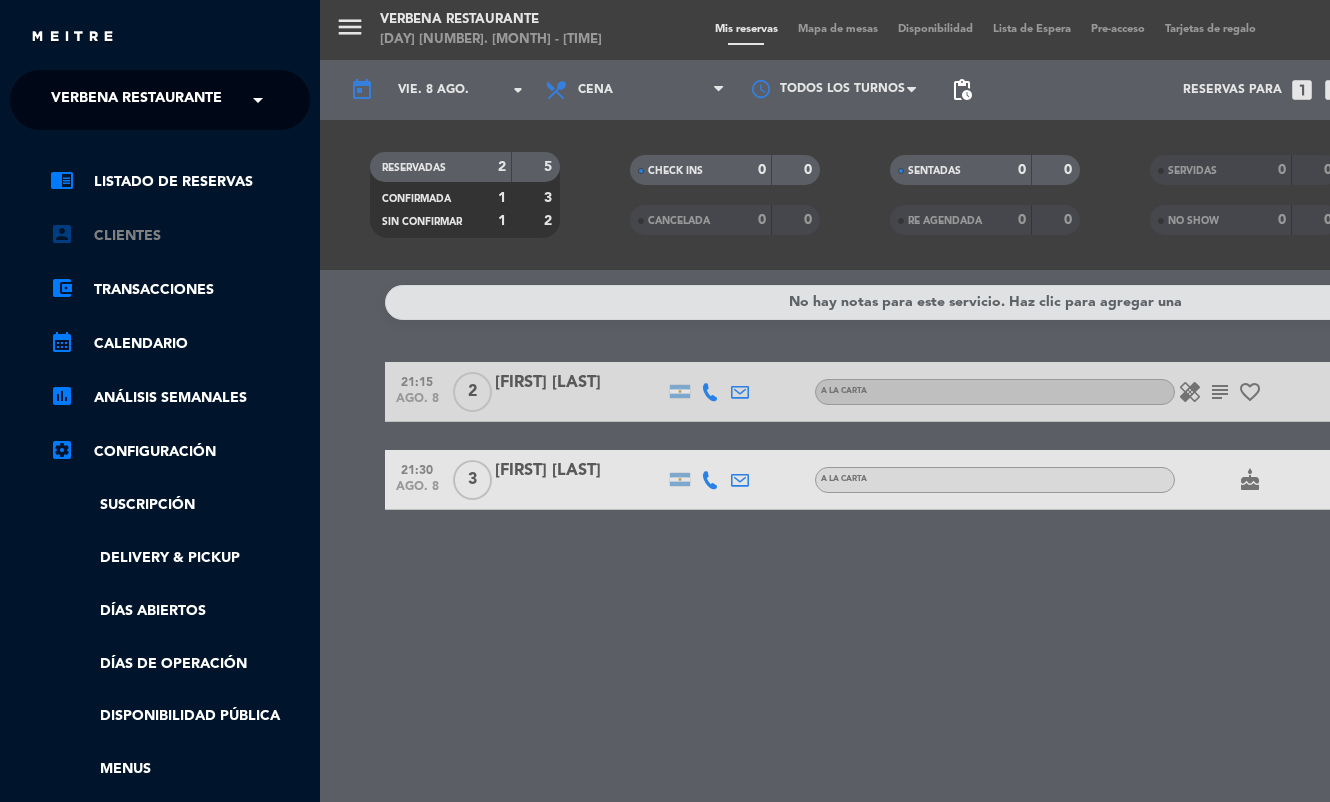 drag, startPoint x: 138, startPoint y: 217, endPoint x: 139, endPoint y: 232, distance: 15.033297 